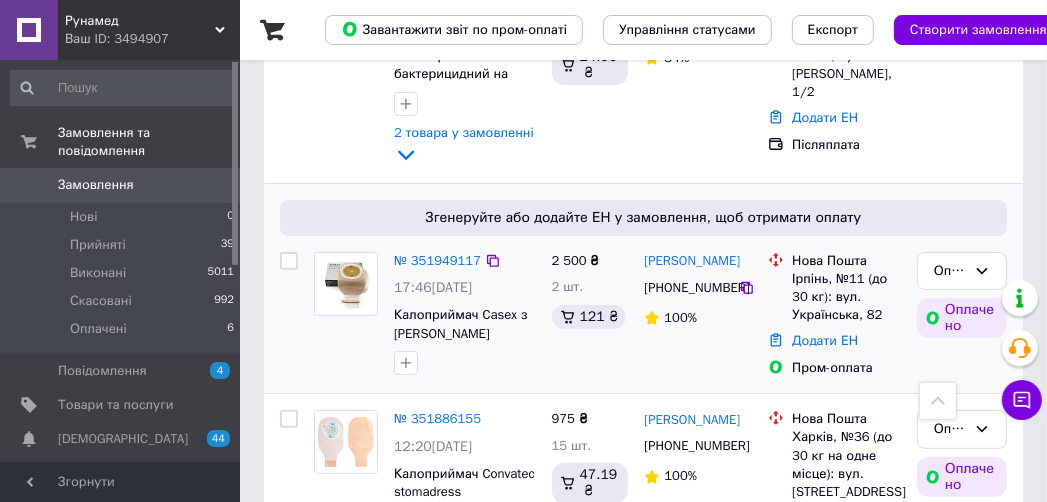 scroll, scrollTop: 480, scrollLeft: 0, axis: vertical 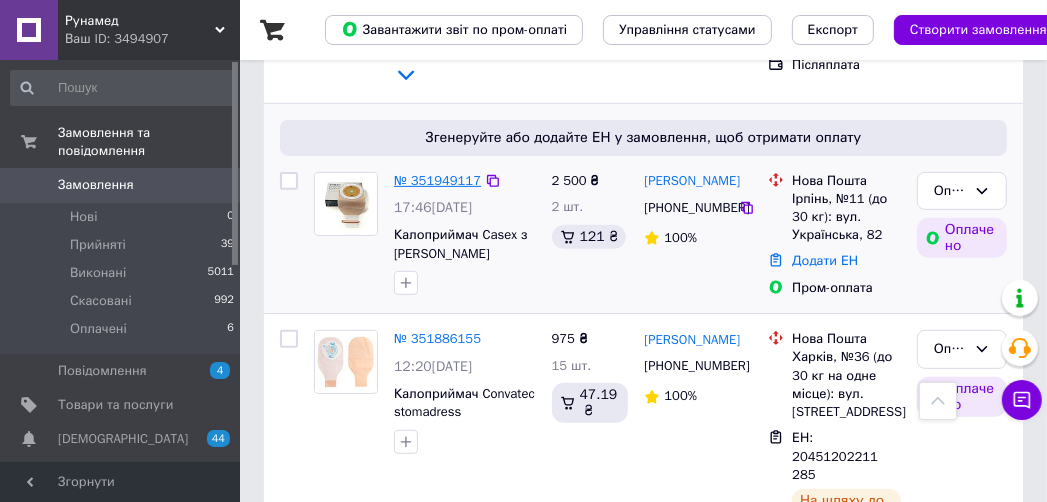 click on "№ 351949117" at bounding box center [437, 180] 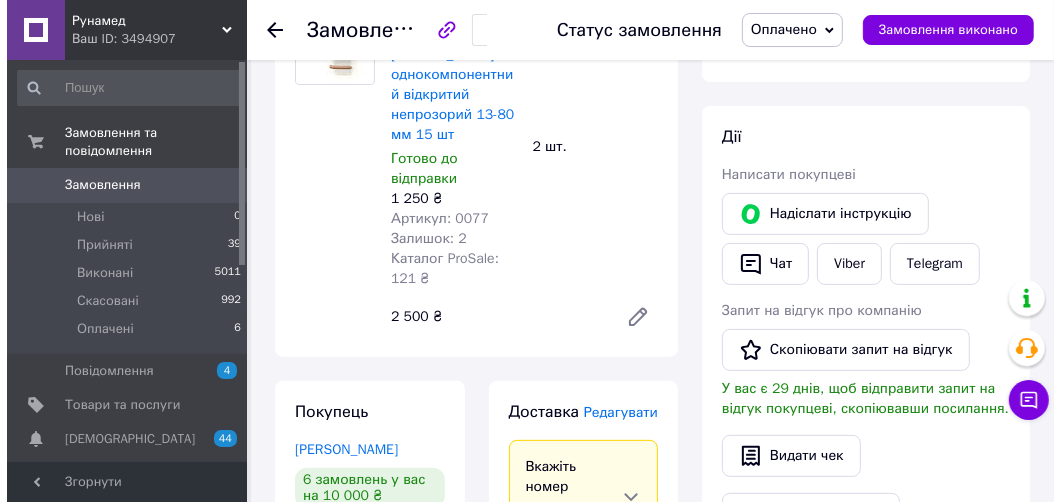 scroll, scrollTop: 480, scrollLeft: 0, axis: vertical 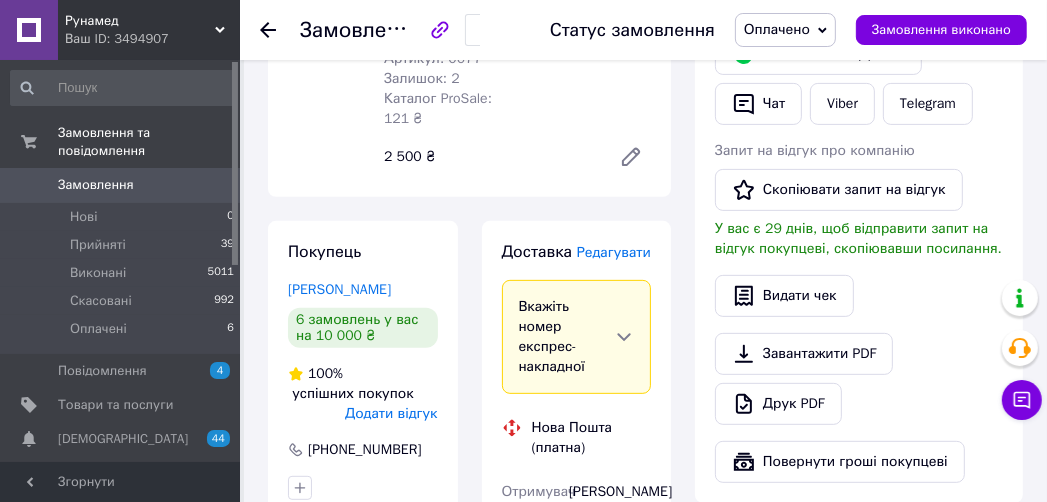 click on "Редагувати" at bounding box center (614, 252) 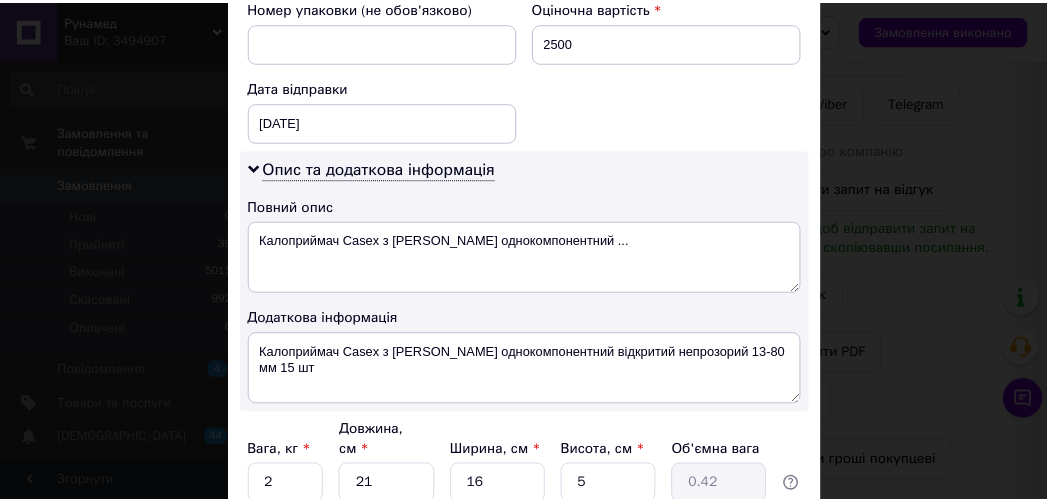 scroll, scrollTop: 1040, scrollLeft: 0, axis: vertical 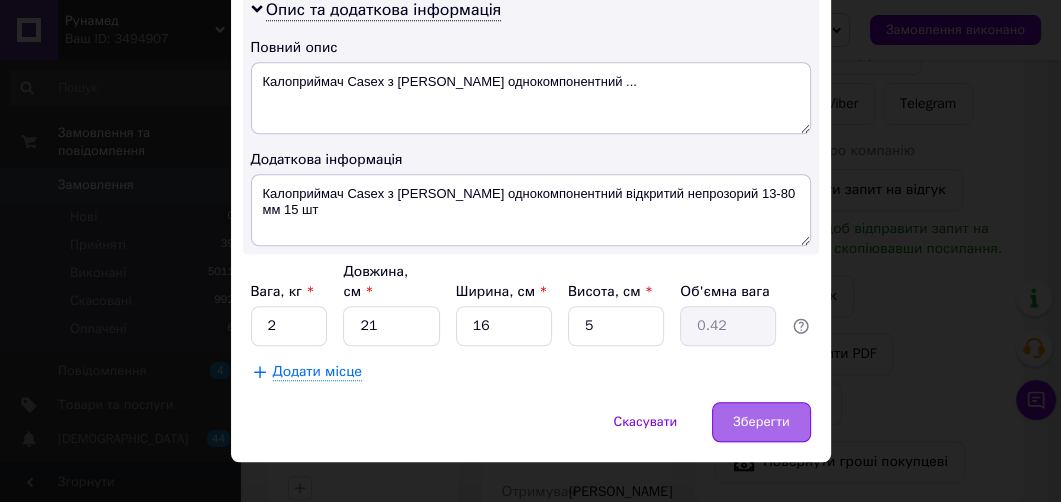 click on "Зберегти" at bounding box center (761, 422) 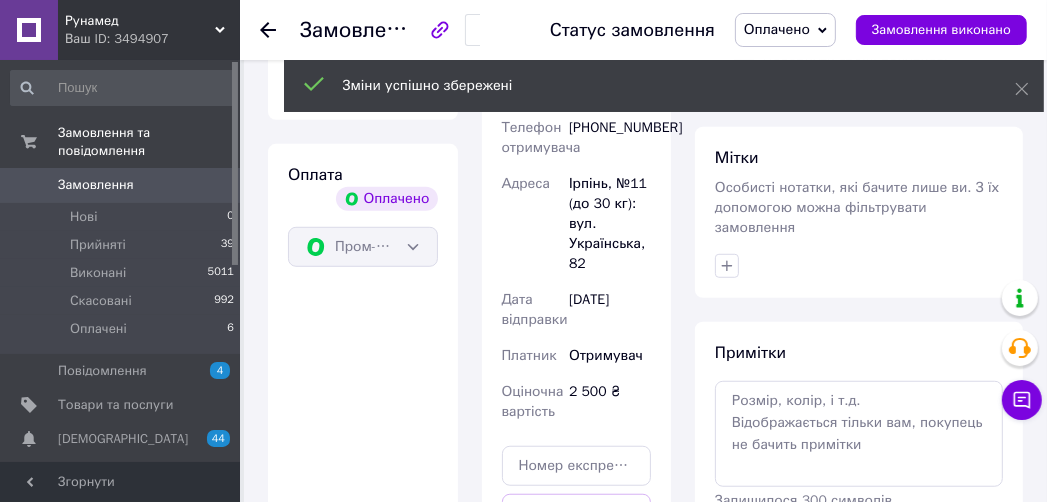 scroll, scrollTop: 1120, scrollLeft: 0, axis: vertical 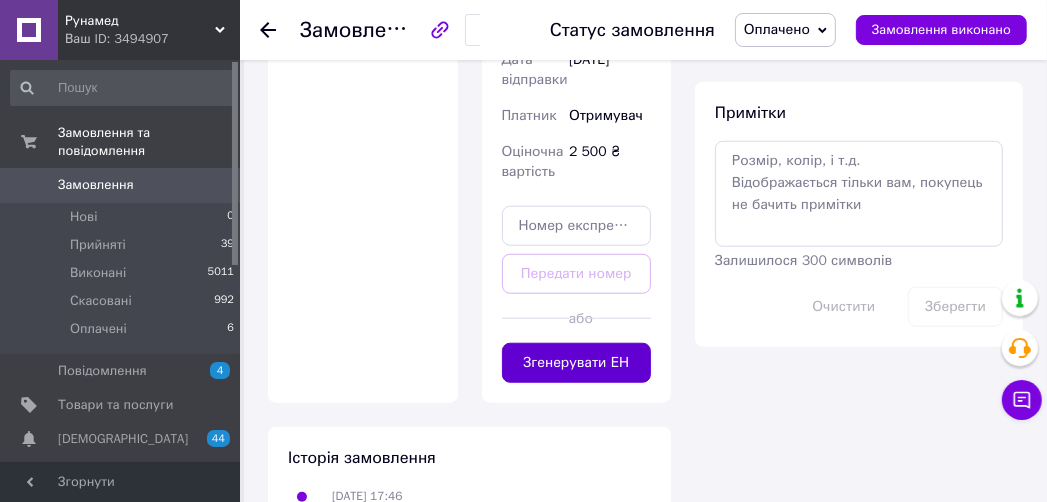 click on "Згенерувати ЕН" at bounding box center [577, 363] 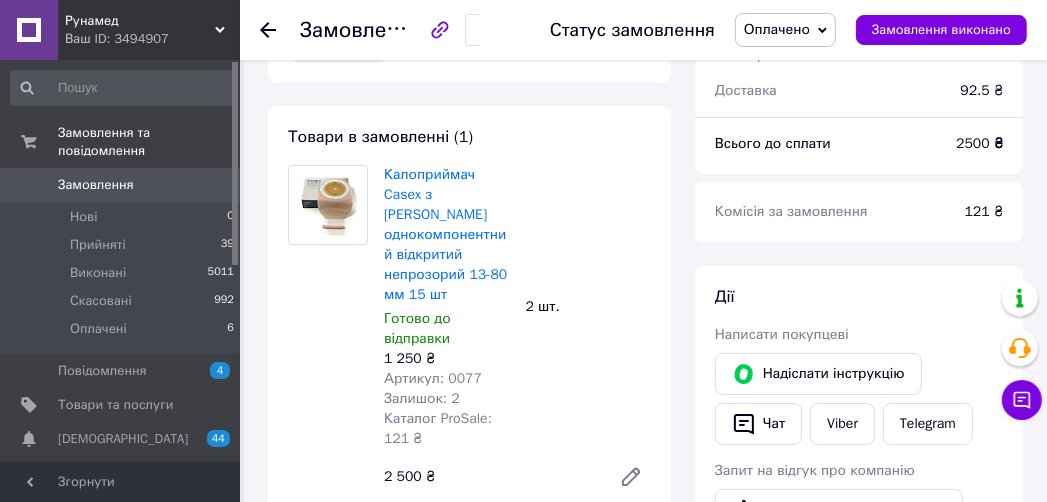 scroll, scrollTop: 0, scrollLeft: 0, axis: both 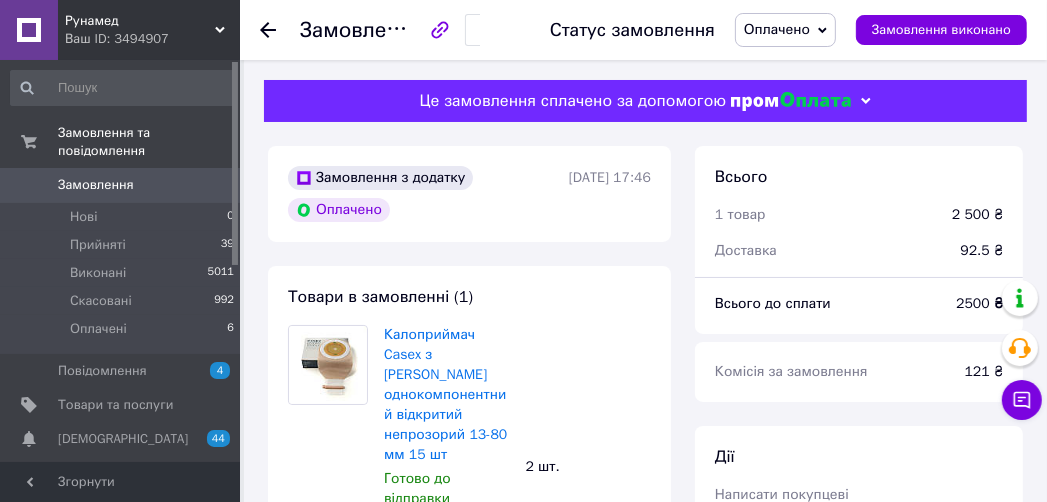 click 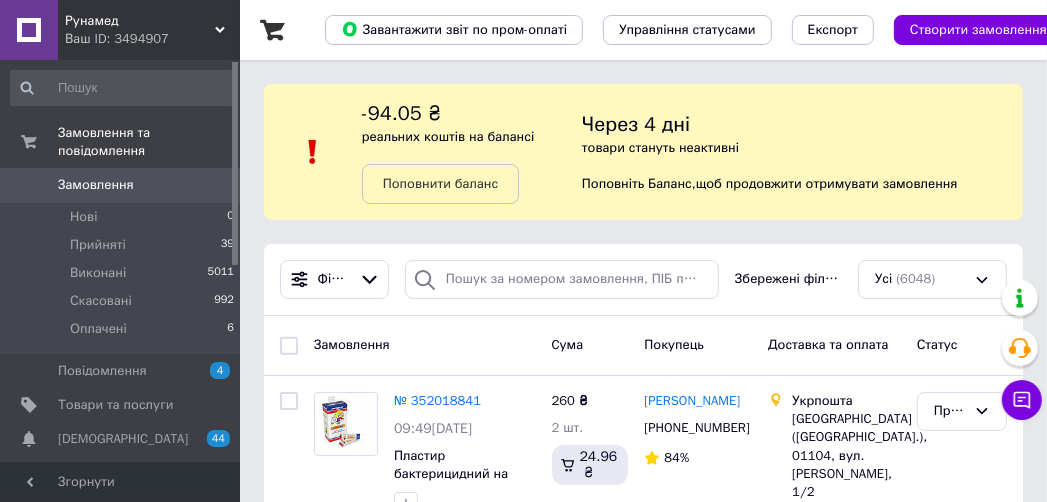 scroll, scrollTop: 160, scrollLeft: 0, axis: vertical 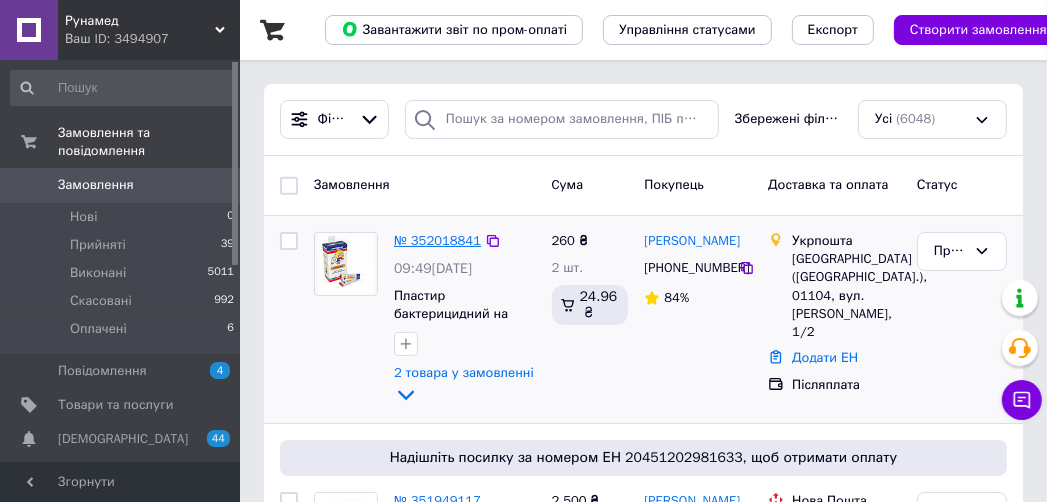click on "№ 352018841" at bounding box center [437, 240] 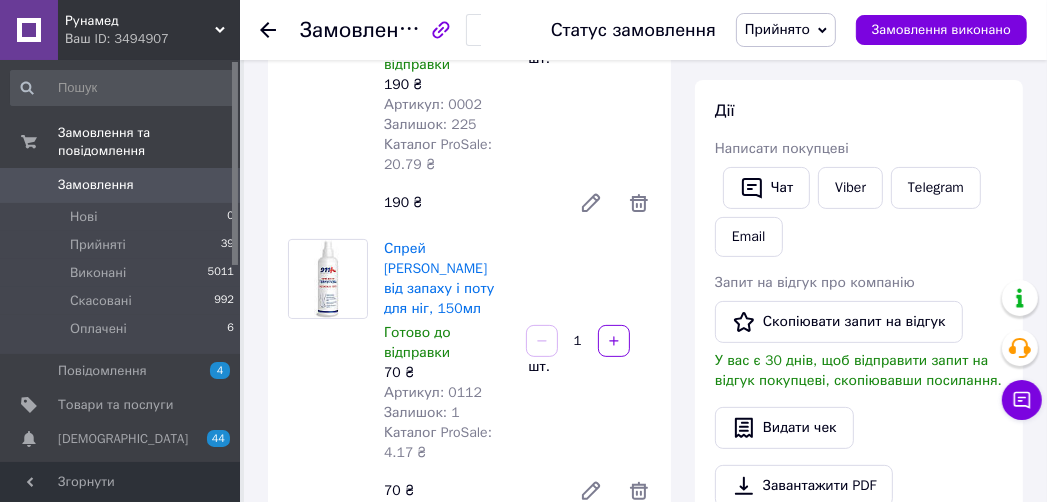 scroll, scrollTop: 160, scrollLeft: 0, axis: vertical 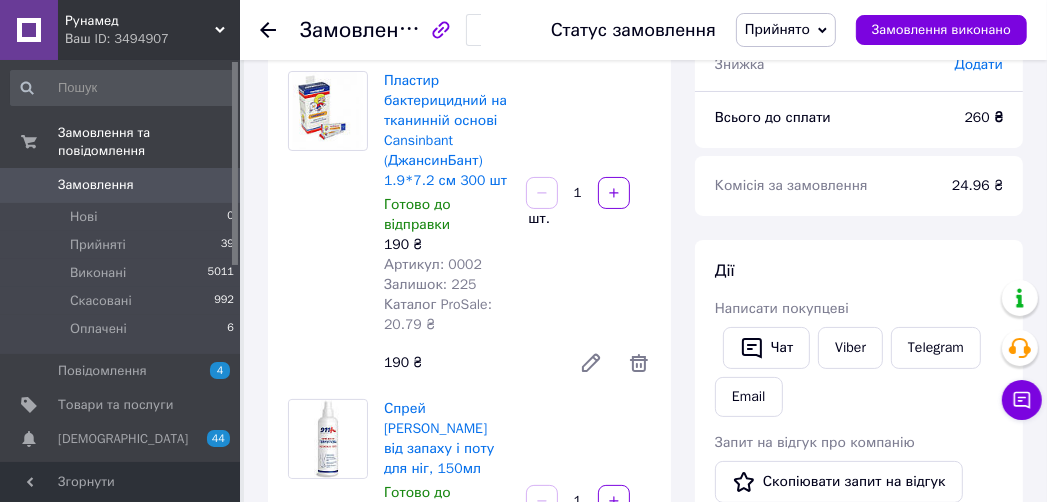 click on "Замовлення" at bounding box center (121, 185) 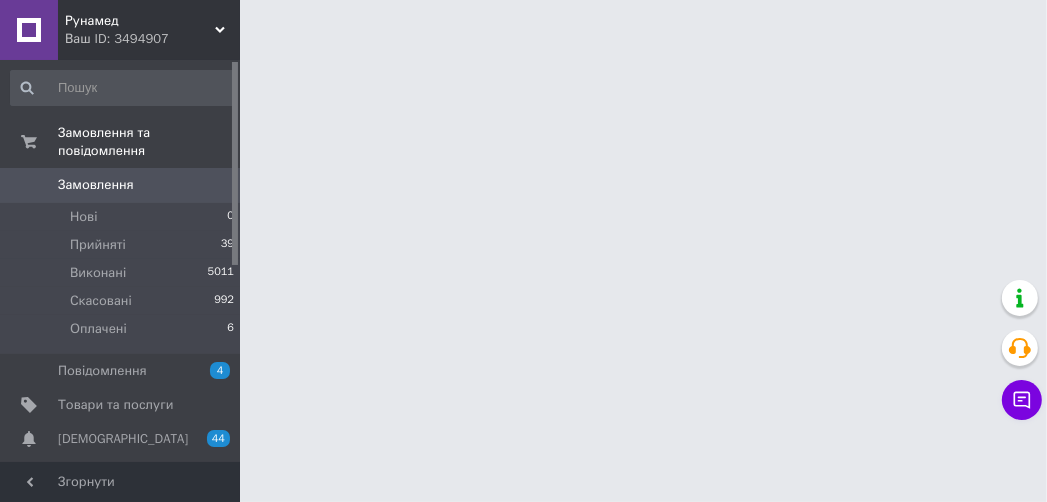 scroll, scrollTop: 0, scrollLeft: 0, axis: both 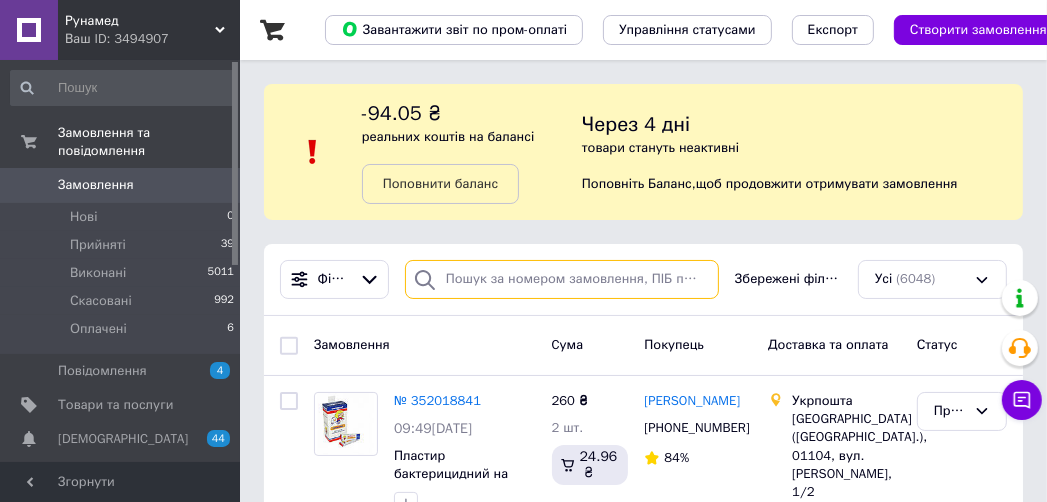 click at bounding box center [562, 279] 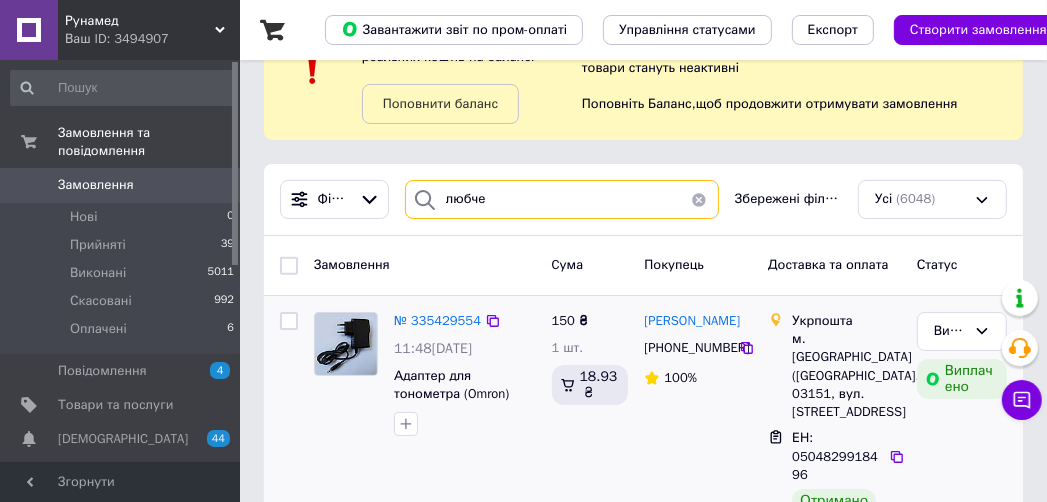 scroll, scrollTop: 102, scrollLeft: 0, axis: vertical 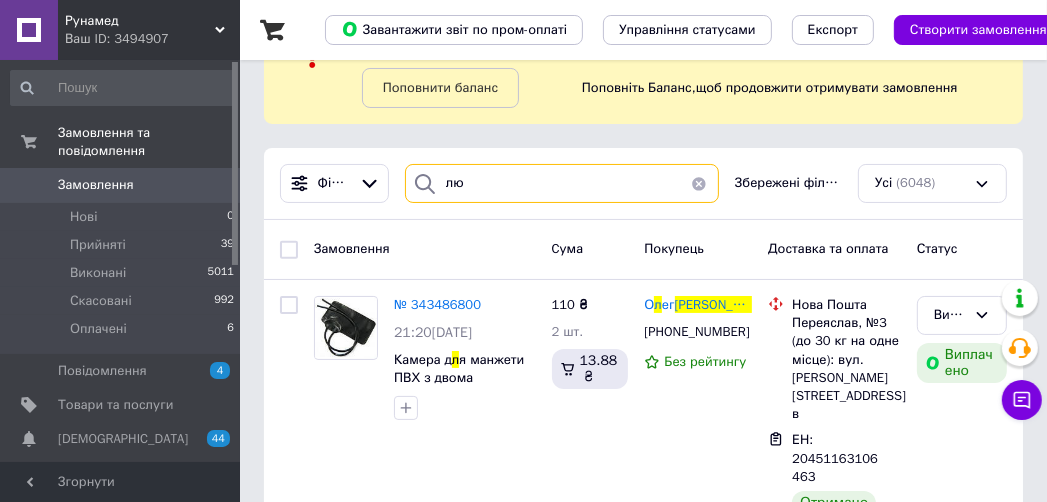 type on "л" 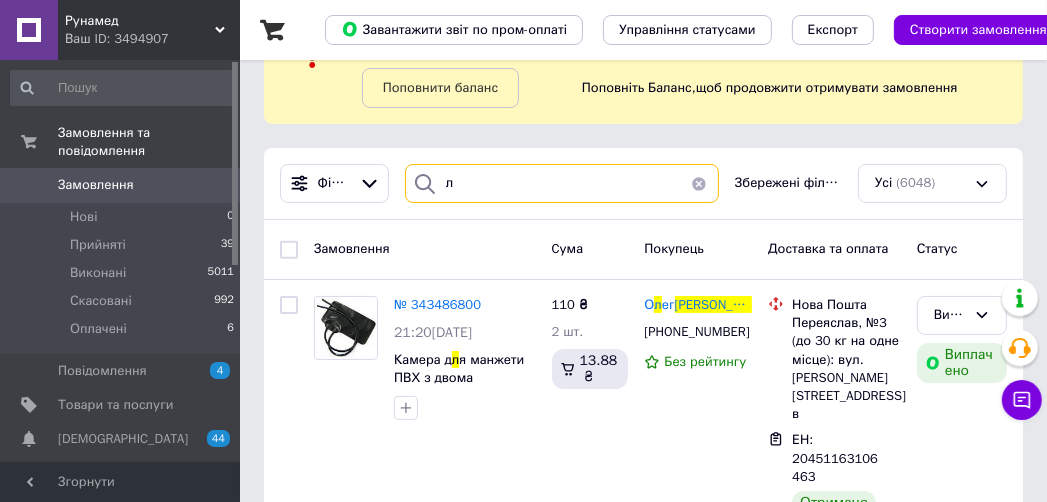 type 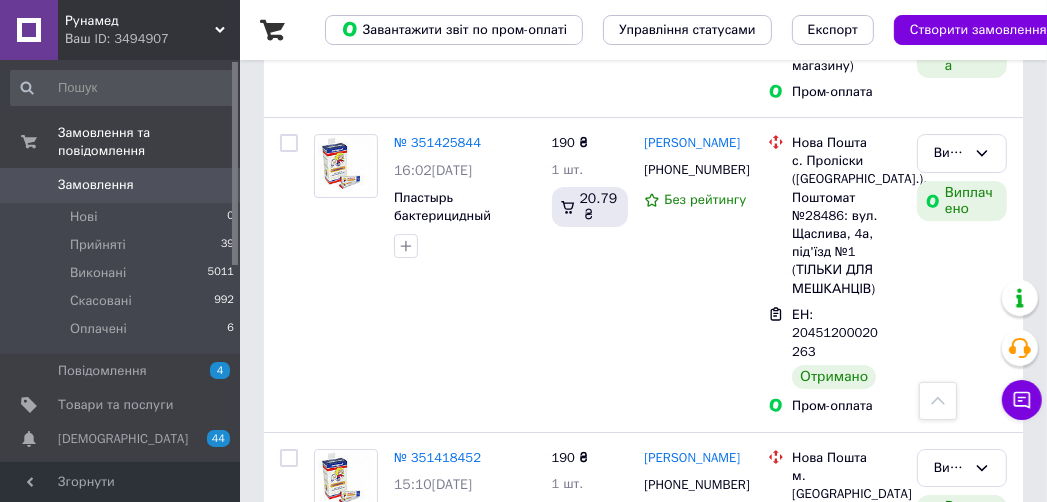 scroll, scrollTop: 4955, scrollLeft: 0, axis: vertical 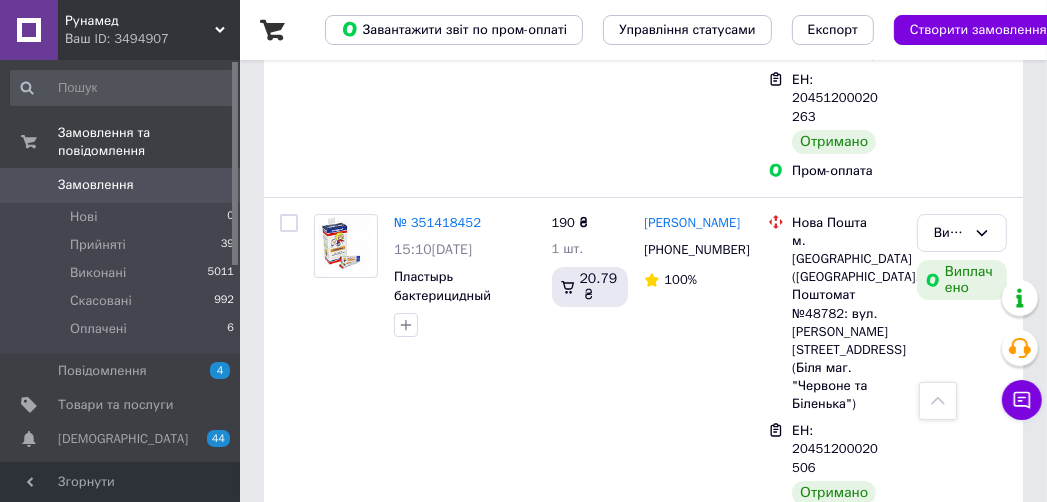 click on "2" at bounding box center (327, 853) 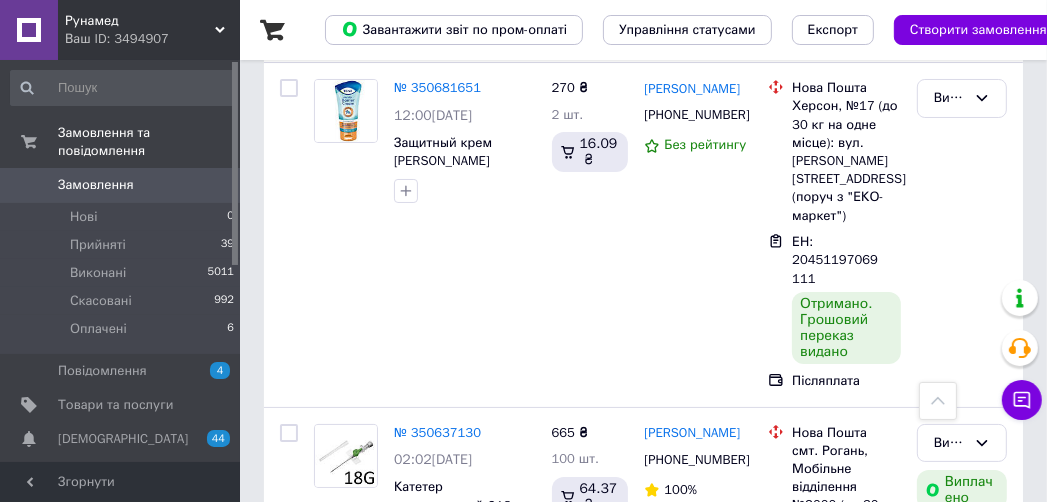 scroll, scrollTop: 5424, scrollLeft: 0, axis: vertical 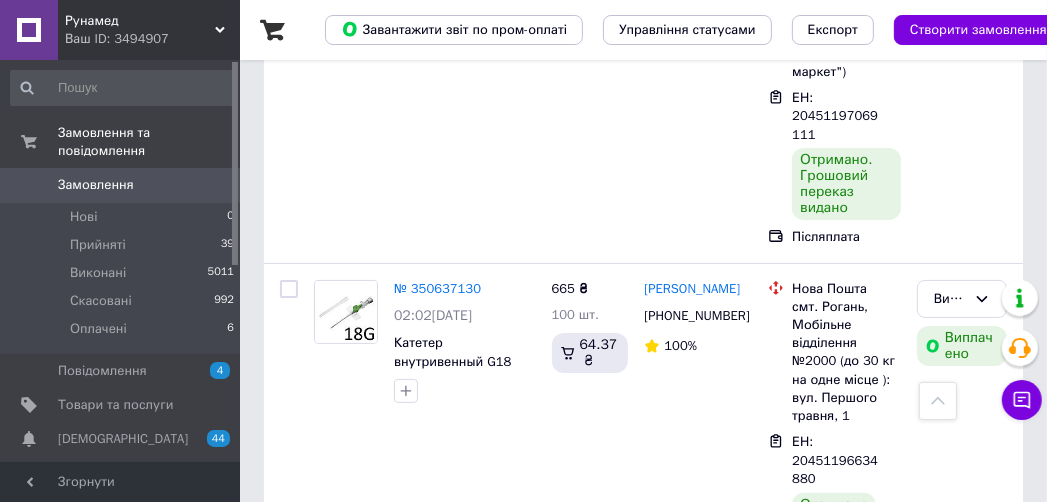 click on "3" at bounding box center [494, 604] 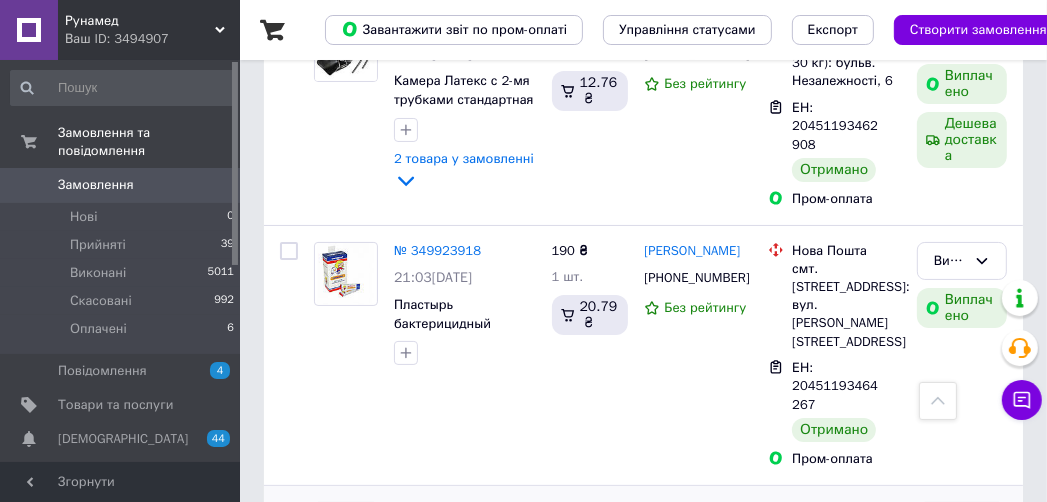 scroll, scrollTop: 5492, scrollLeft: 0, axis: vertical 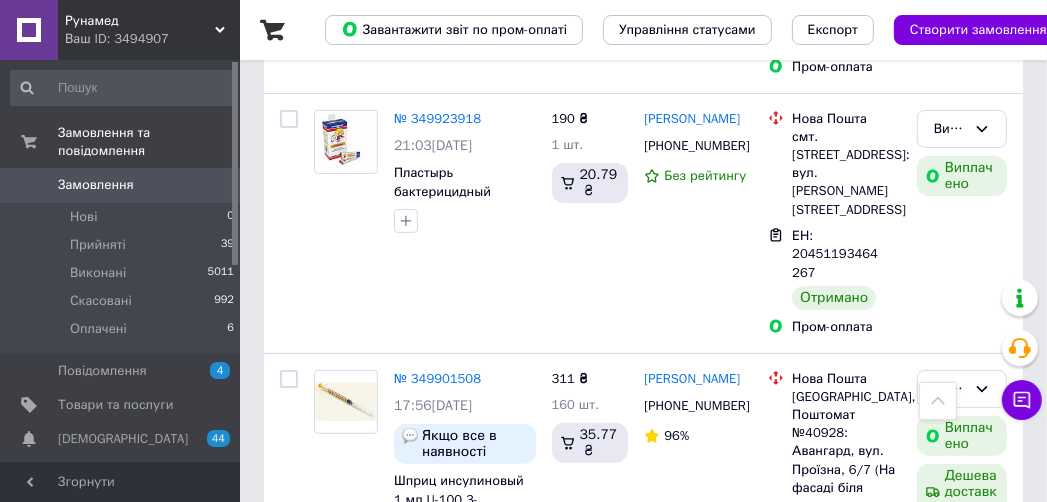 click on "4" at bounding box center (539, 712) 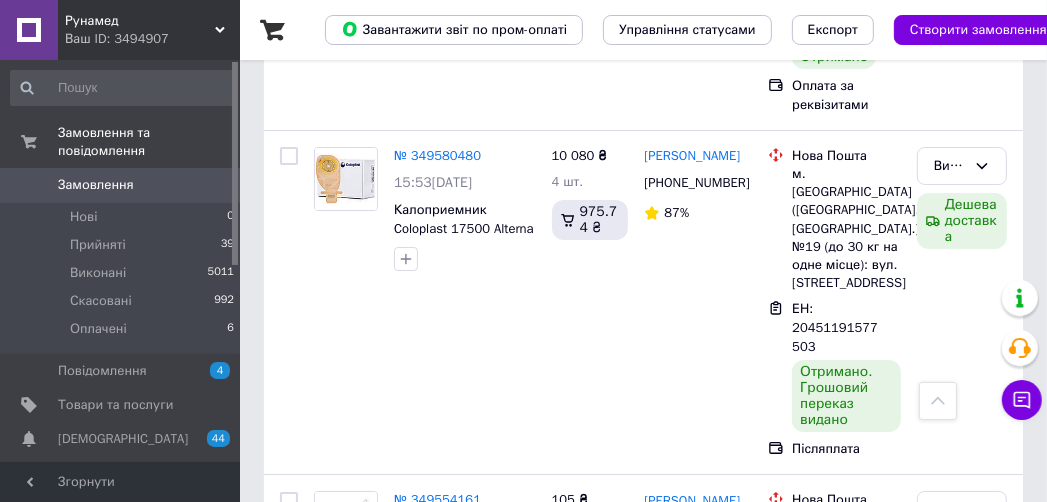 scroll, scrollTop: 5359, scrollLeft: 0, axis: vertical 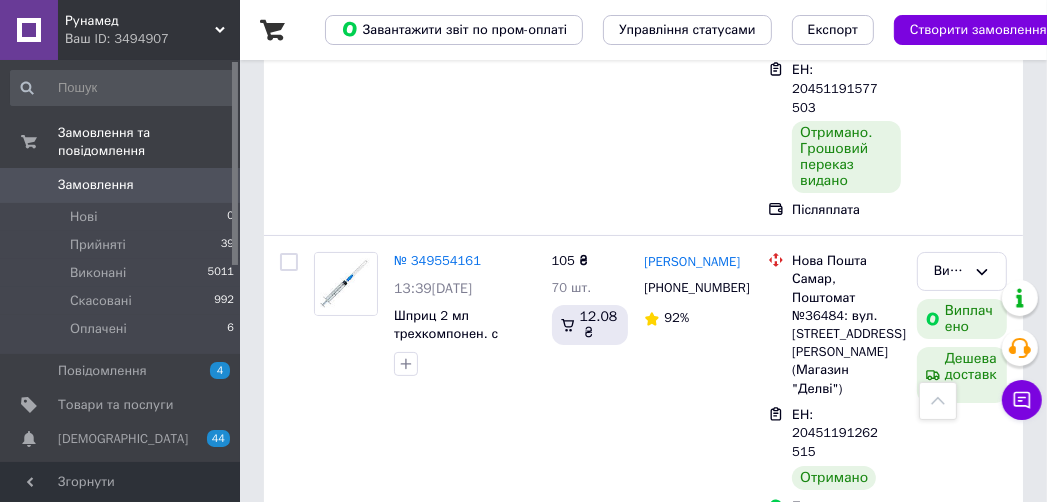 click on "5" at bounding box center (584, 903) 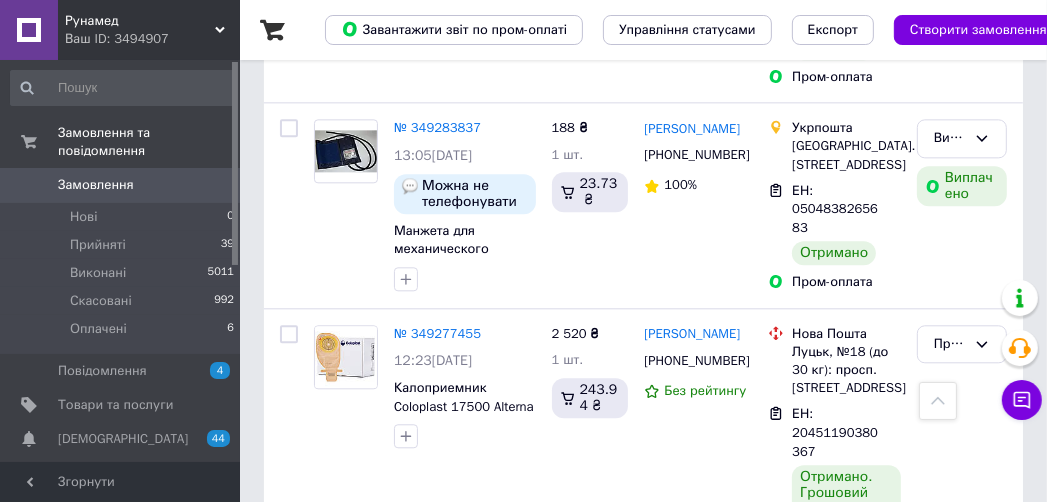 scroll, scrollTop: 3520, scrollLeft: 0, axis: vertical 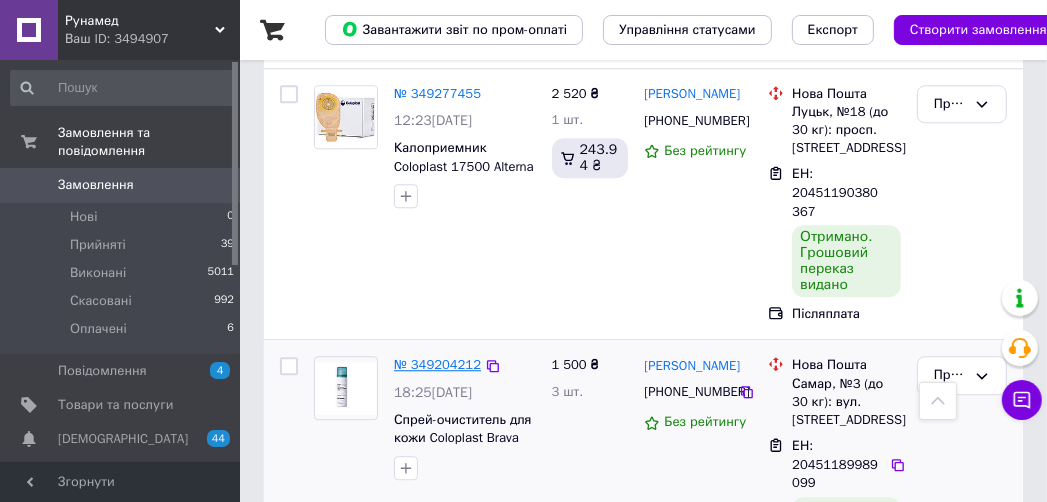 click on "№ 349204212" at bounding box center (437, 364) 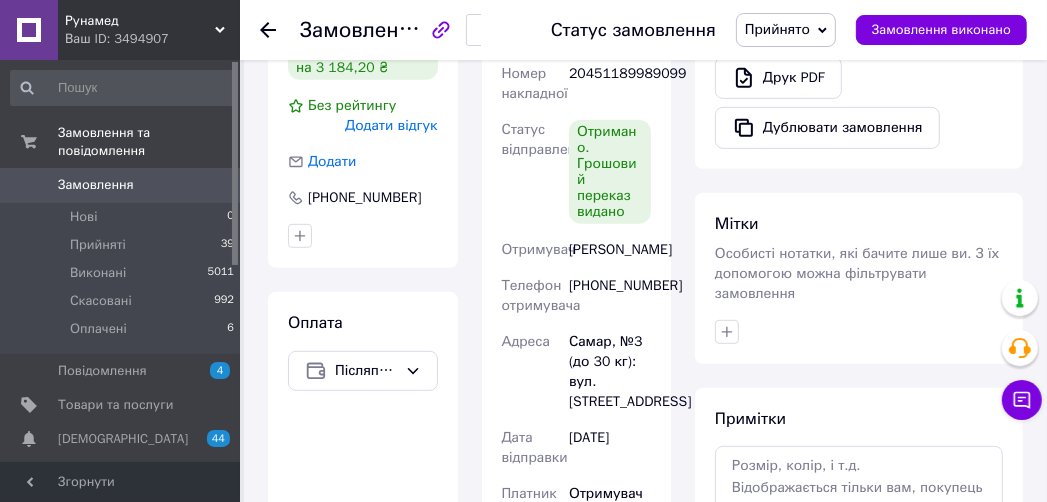 scroll, scrollTop: 582, scrollLeft: 0, axis: vertical 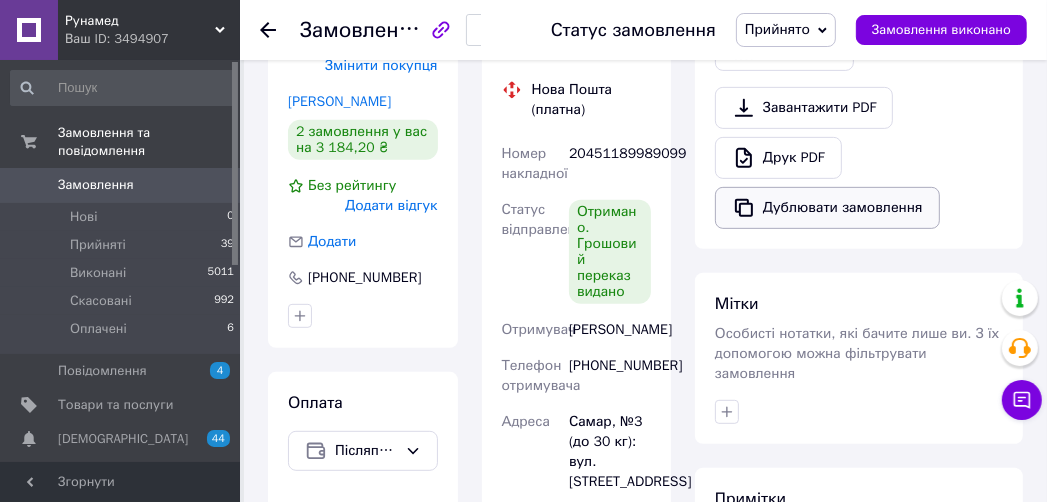 click on "Дублювати замовлення" at bounding box center [827, 208] 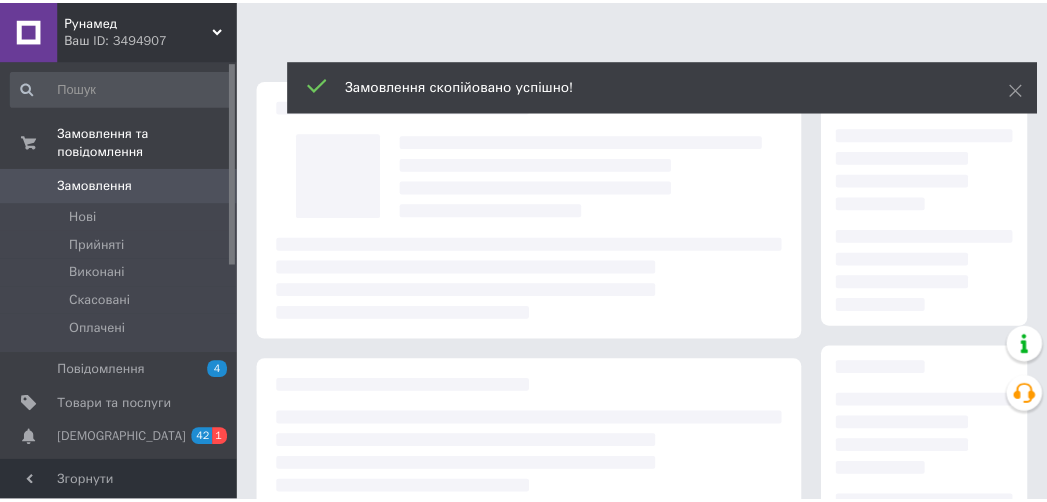 scroll, scrollTop: 0, scrollLeft: 0, axis: both 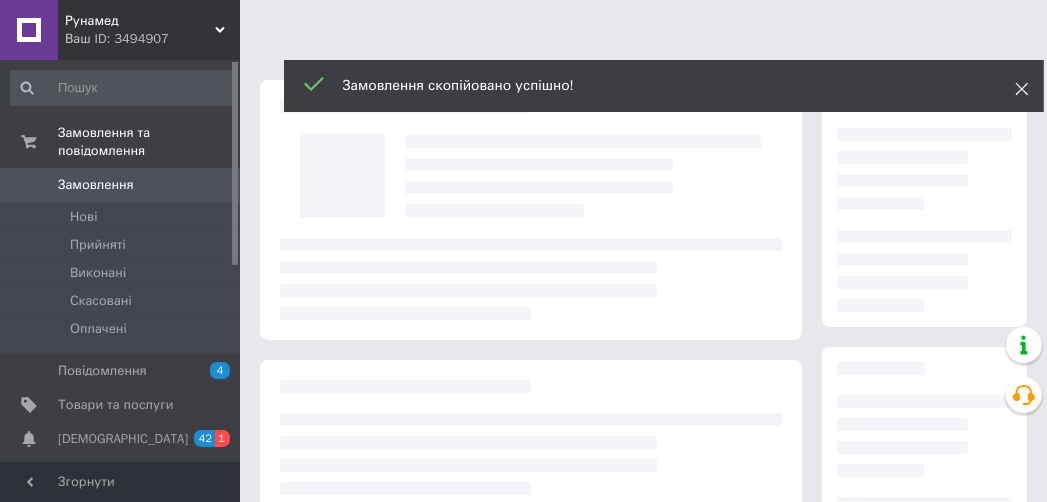 click 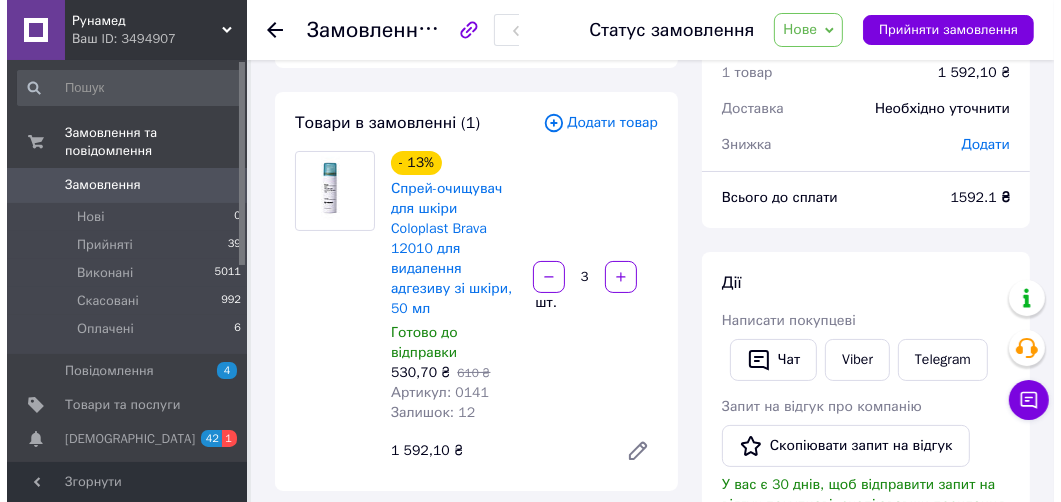 scroll, scrollTop: 0, scrollLeft: 0, axis: both 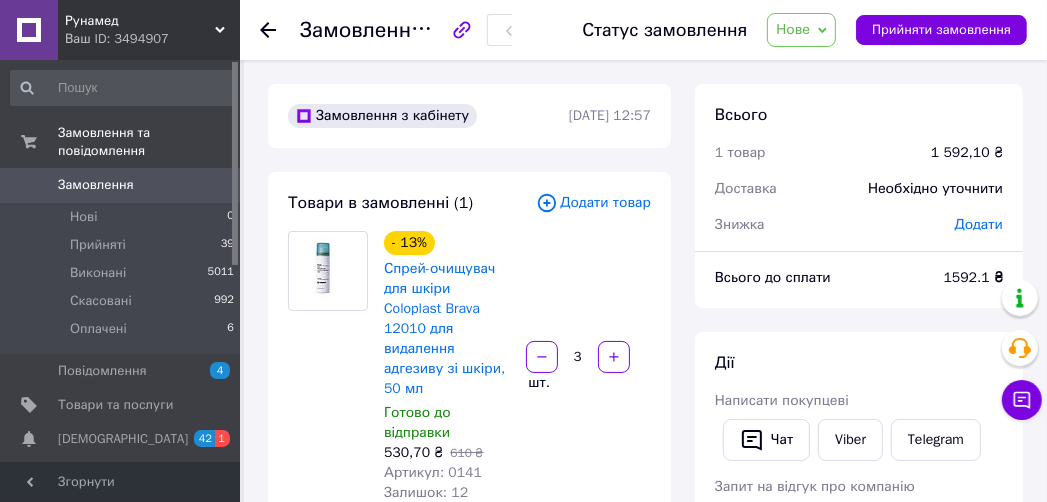 click on "Додати товар" at bounding box center [593, 203] 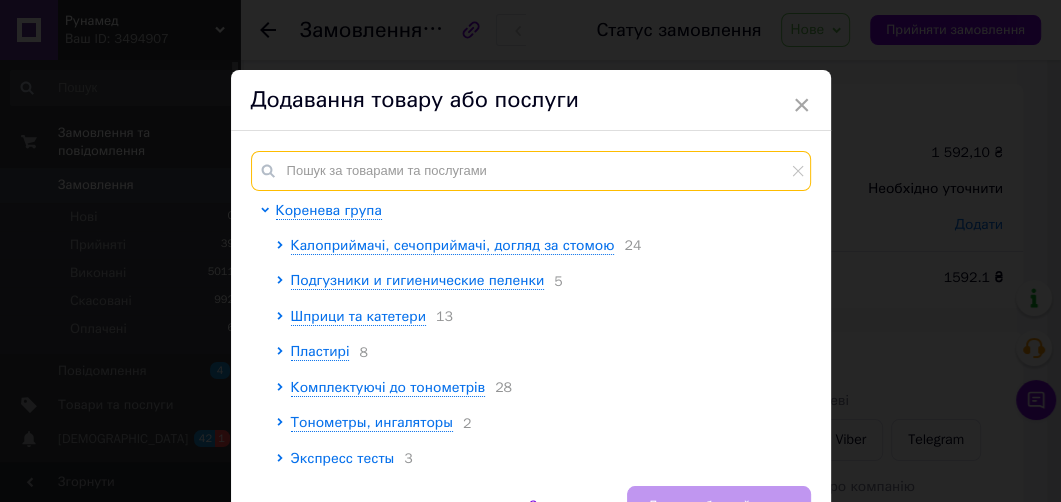 click at bounding box center (531, 171) 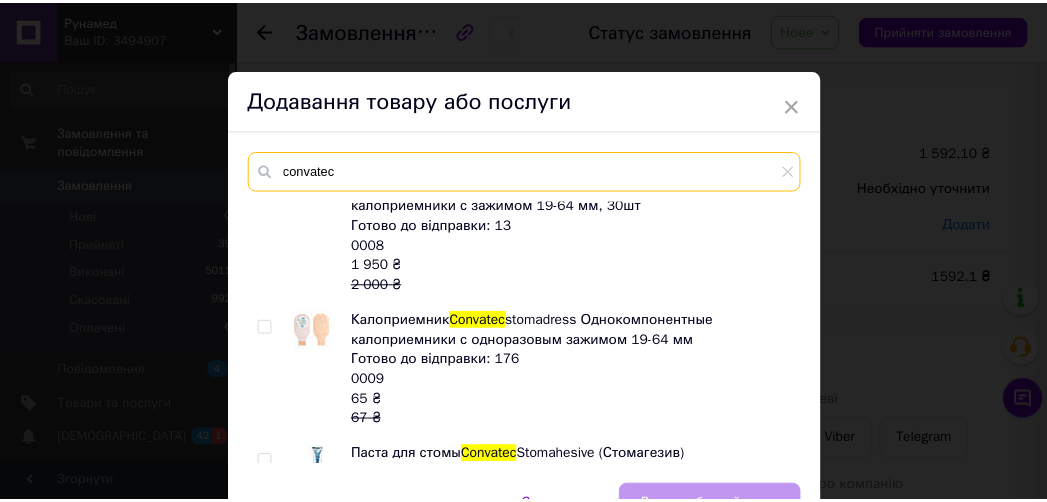scroll, scrollTop: 320, scrollLeft: 0, axis: vertical 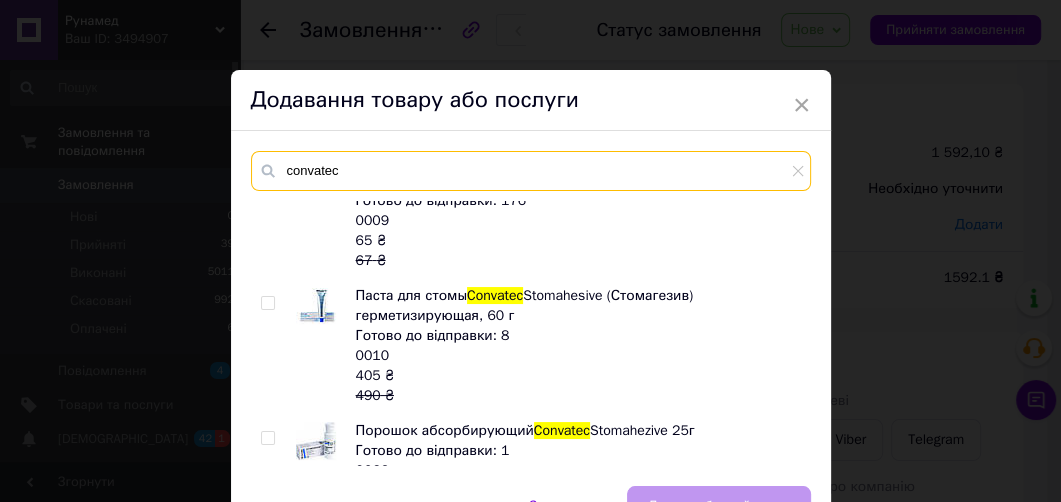 type on "convatec" 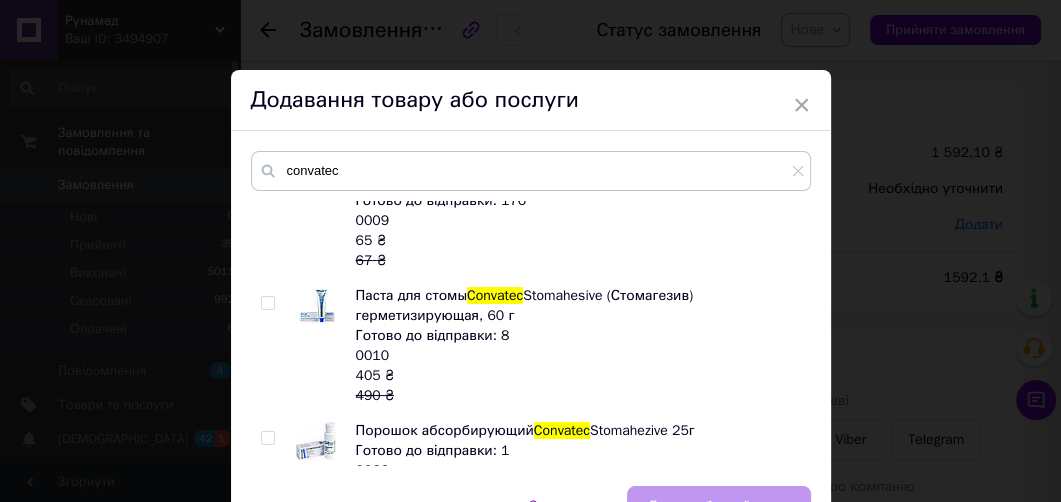 click at bounding box center (267, 303) 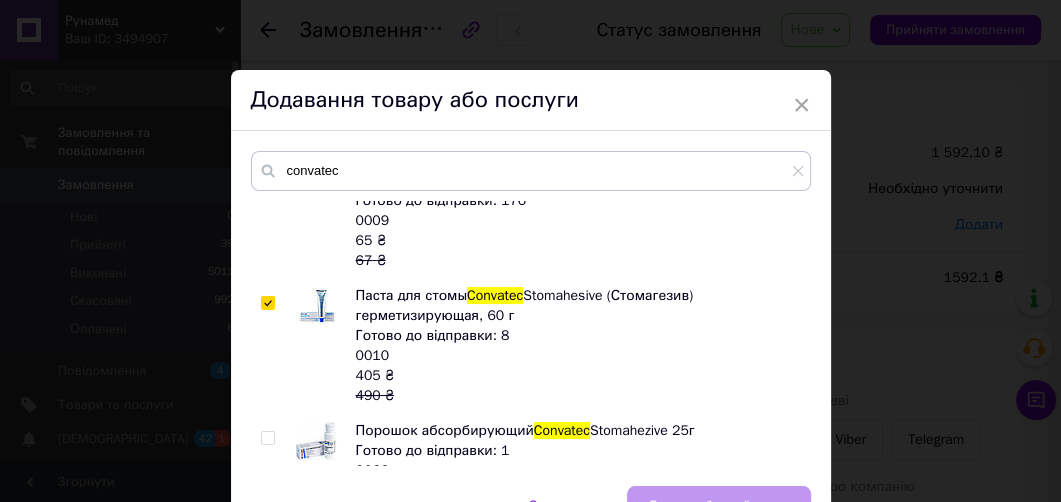 checkbox on "true" 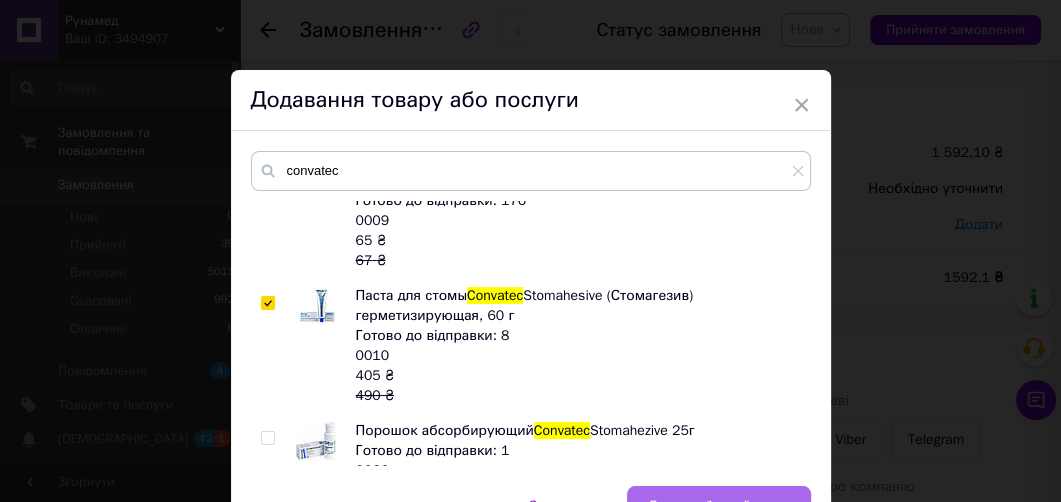 click on "Додати обраний товар" at bounding box center [719, 506] 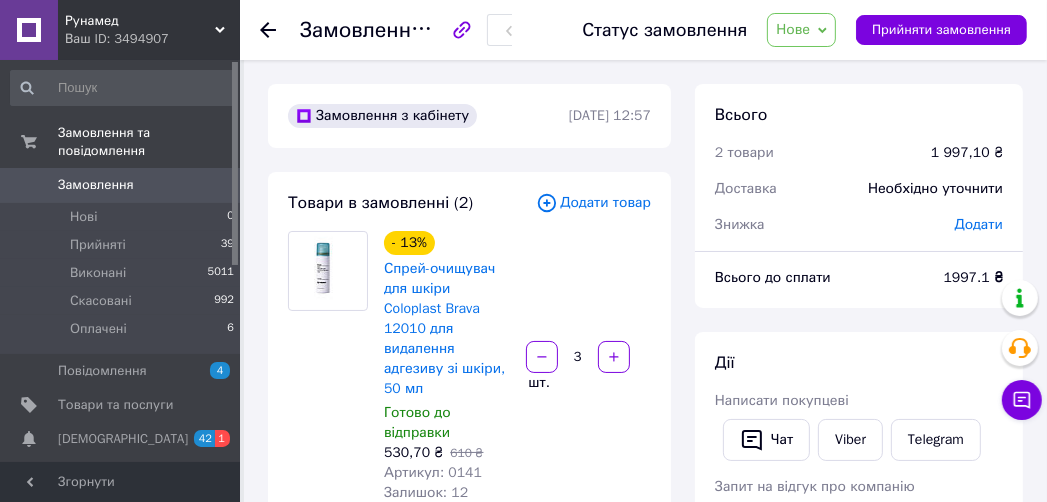 click on "Нове" at bounding box center [793, 29] 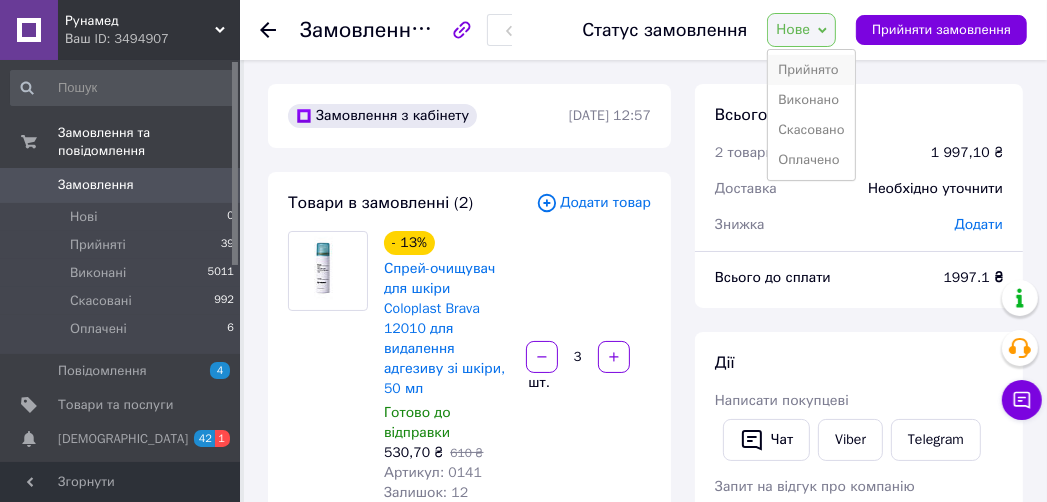 click on "Прийнято" at bounding box center (811, 70) 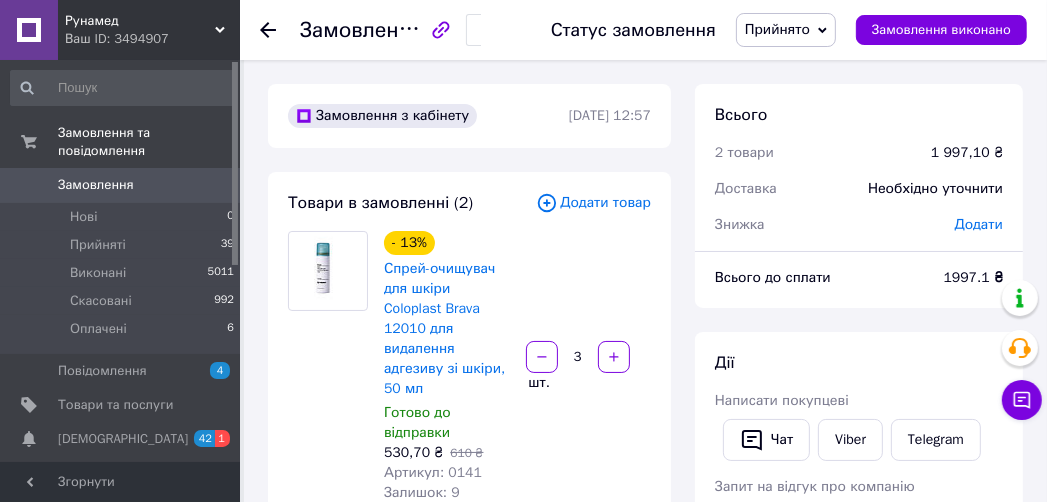click on "Додати" at bounding box center [979, 224] 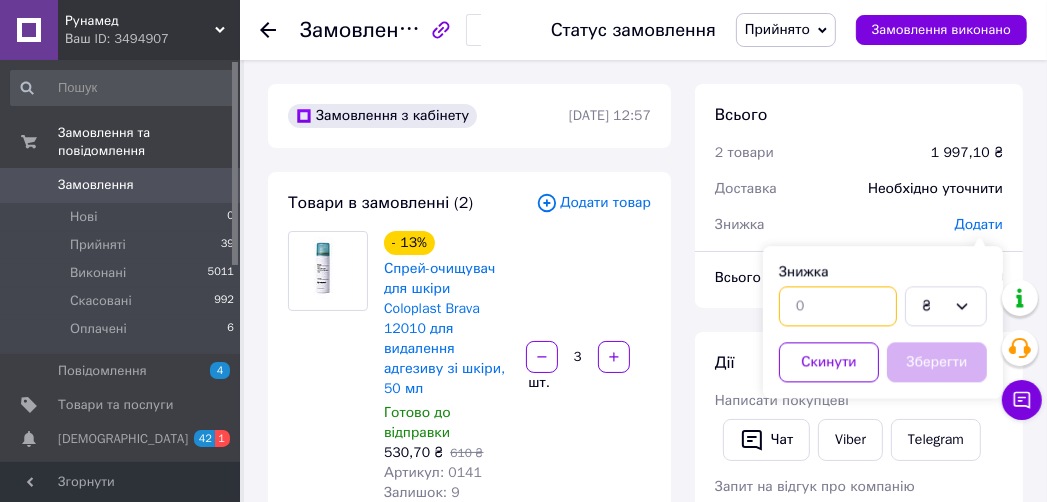 click at bounding box center (838, 306) 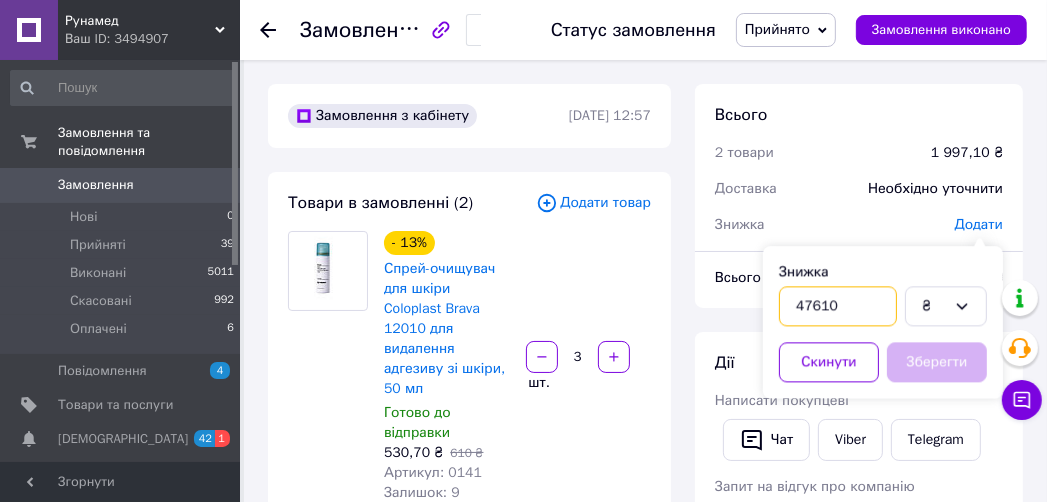 click on "47610" at bounding box center [838, 306] 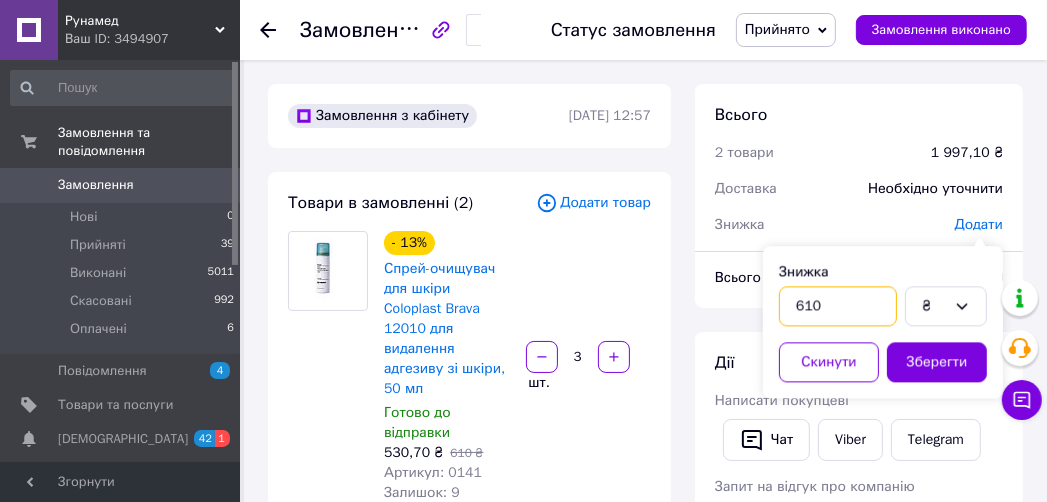 click on "610" at bounding box center (838, 306) 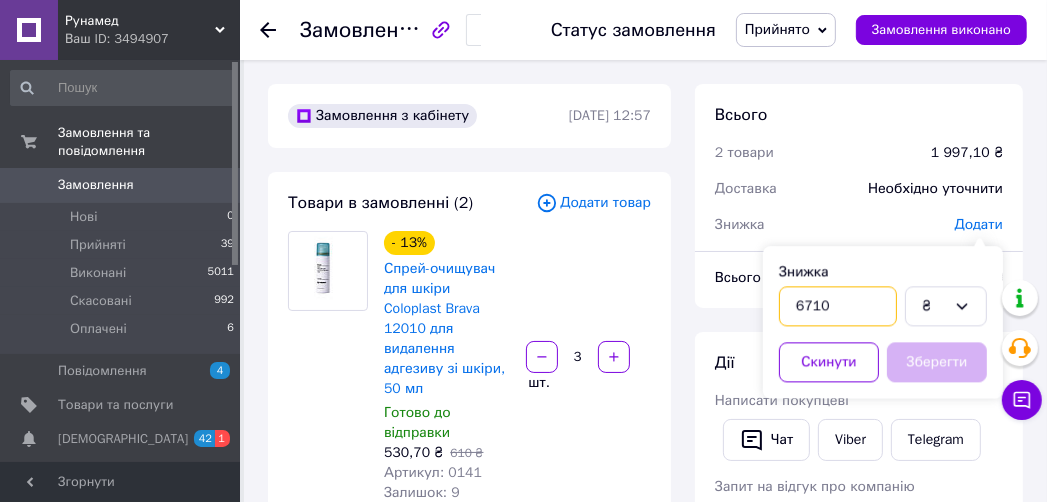 click on "6710" at bounding box center (838, 306) 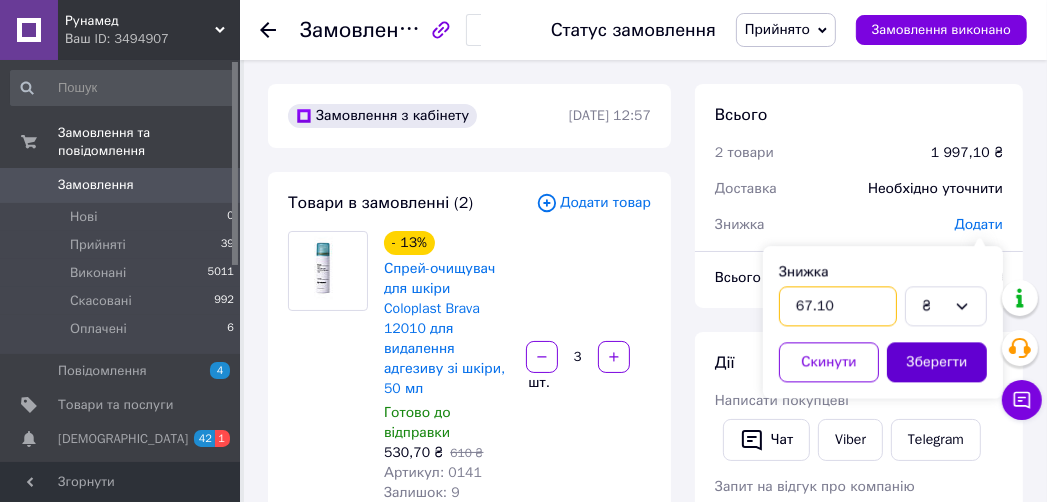 type on "67.10" 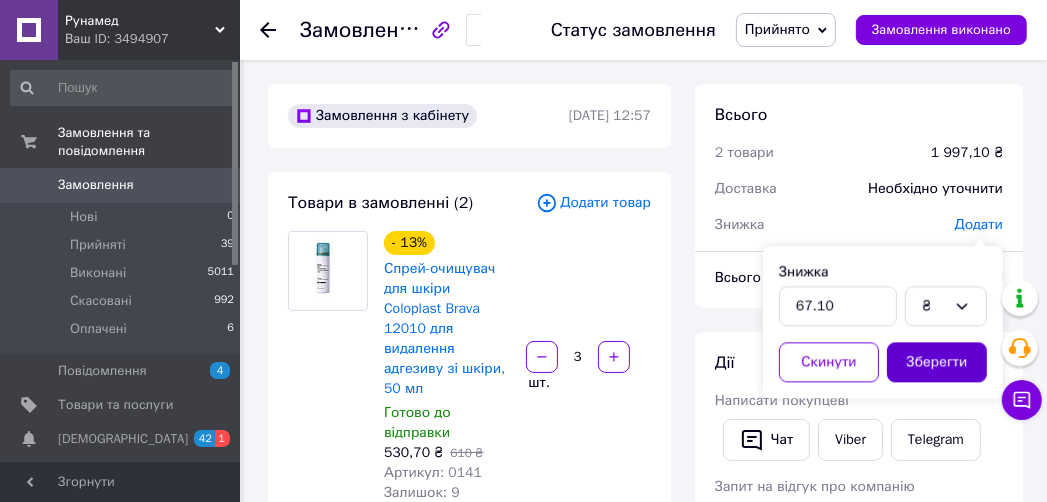 click on "Зберегти" at bounding box center [937, 362] 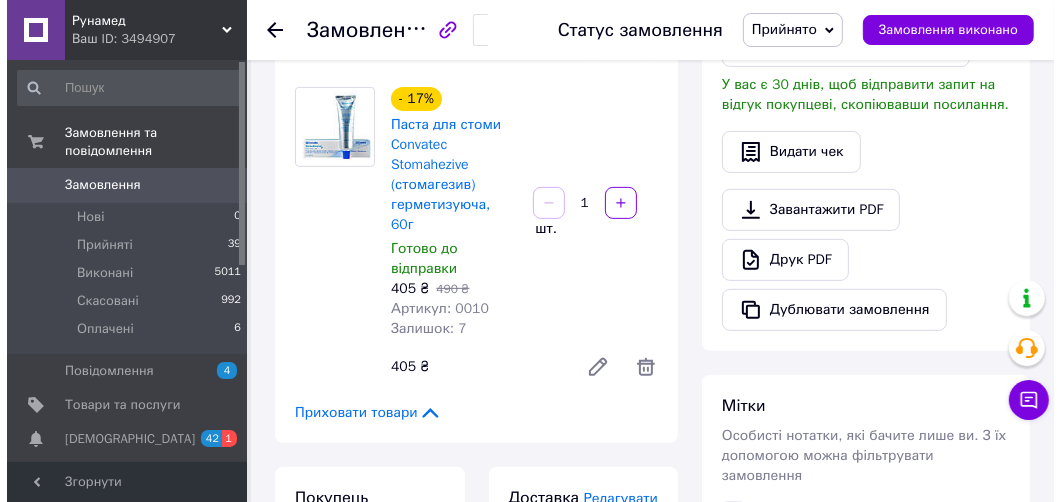 scroll, scrollTop: 640, scrollLeft: 0, axis: vertical 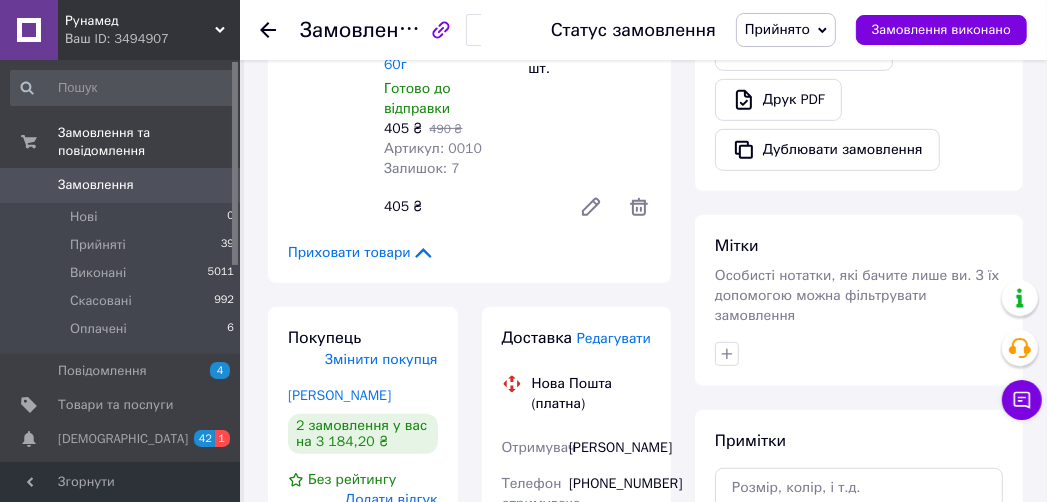 click on "Редагувати" at bounding box center (614, 338) 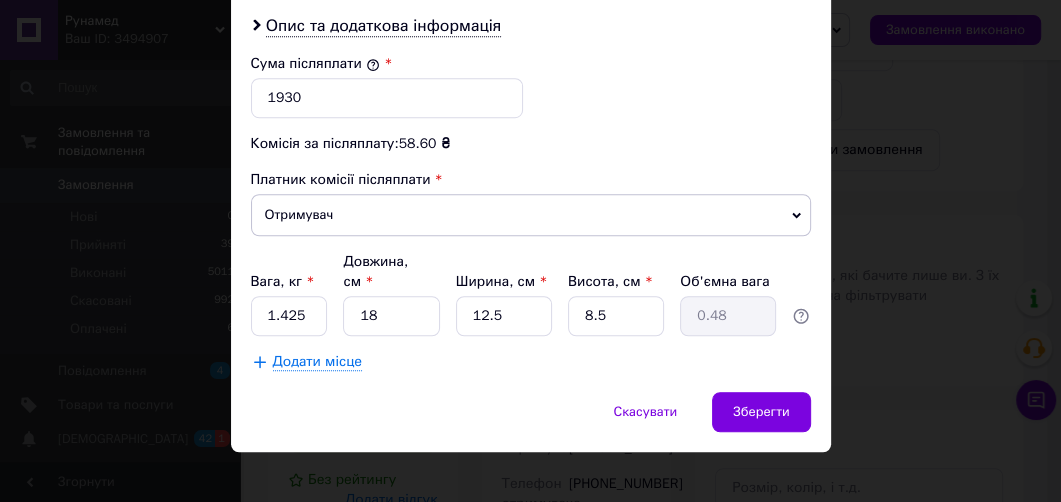 scroll, scrollTop: 944, scrollLeft: 0, axis: vertical 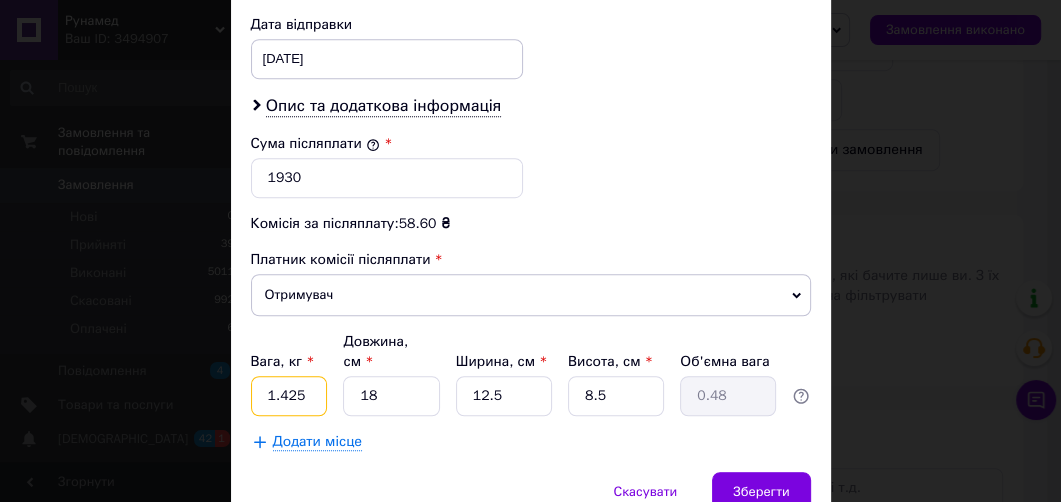 drag, startPoint x: 300, startPoint y: 380, endPoint x: 251, endPoint y: 385, distance: 49.25444 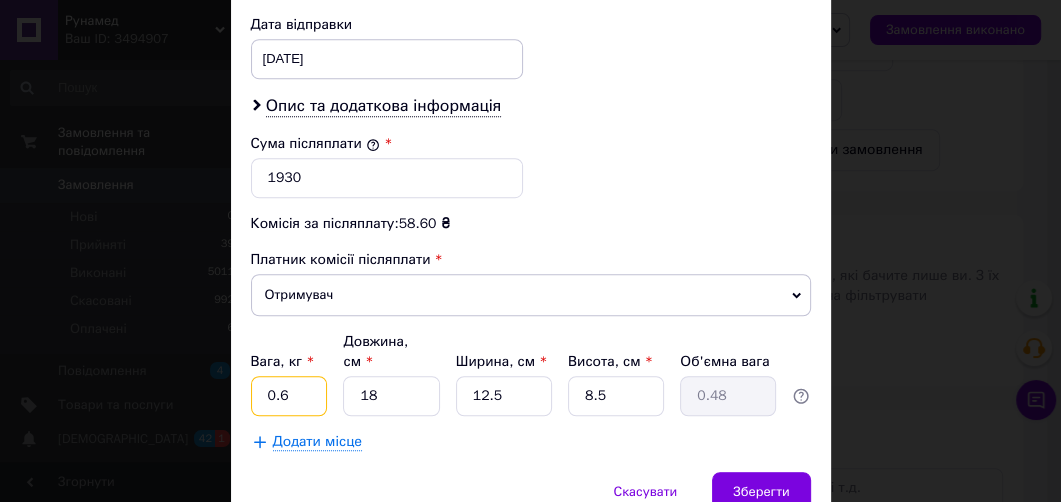 type on "0.6" 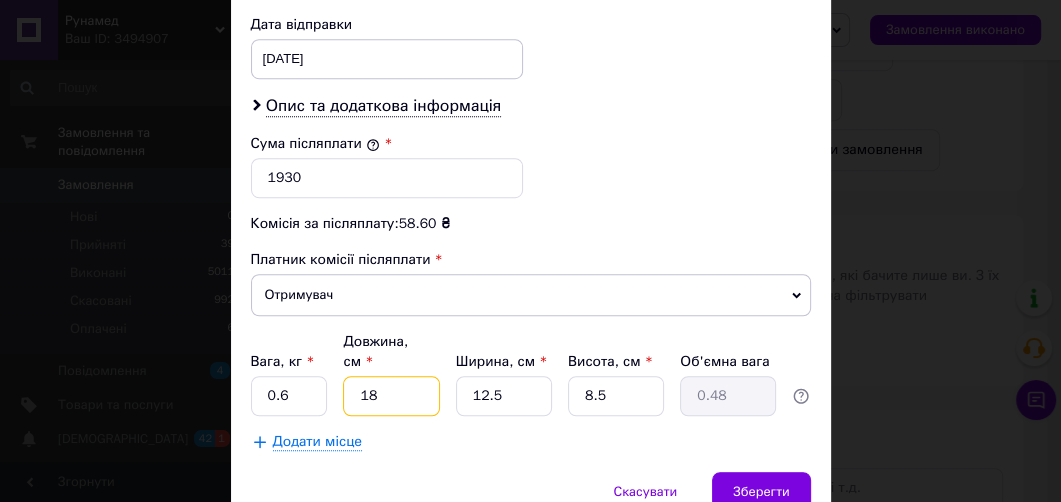 drag, startPoint x: 376, startPoint y: 374, endPoint x: 350, endPoint y: 376, distance: 26.076809 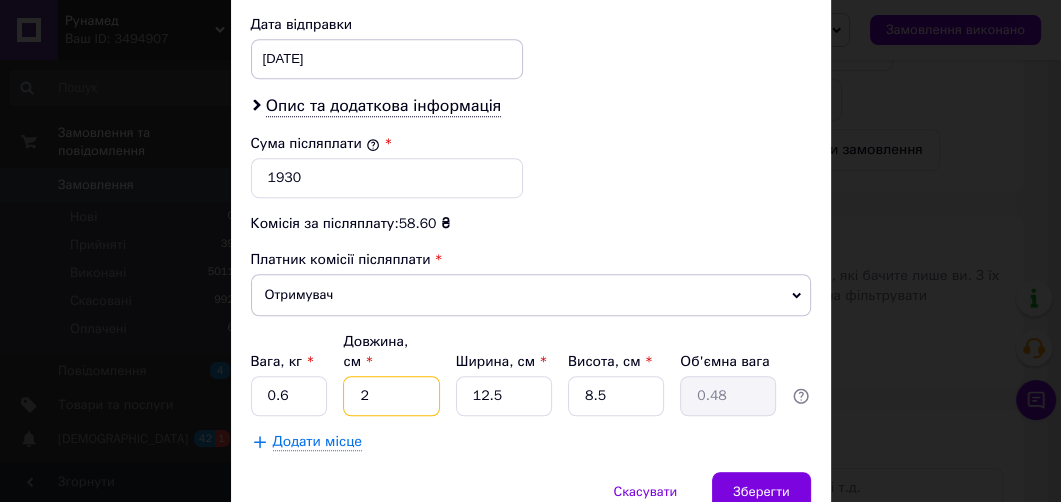 type on "0.1" 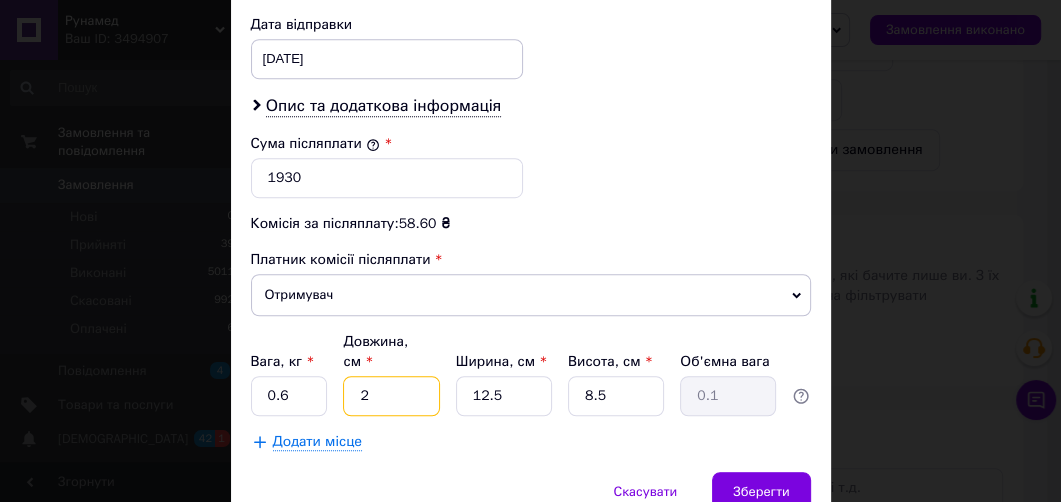 type on "22" 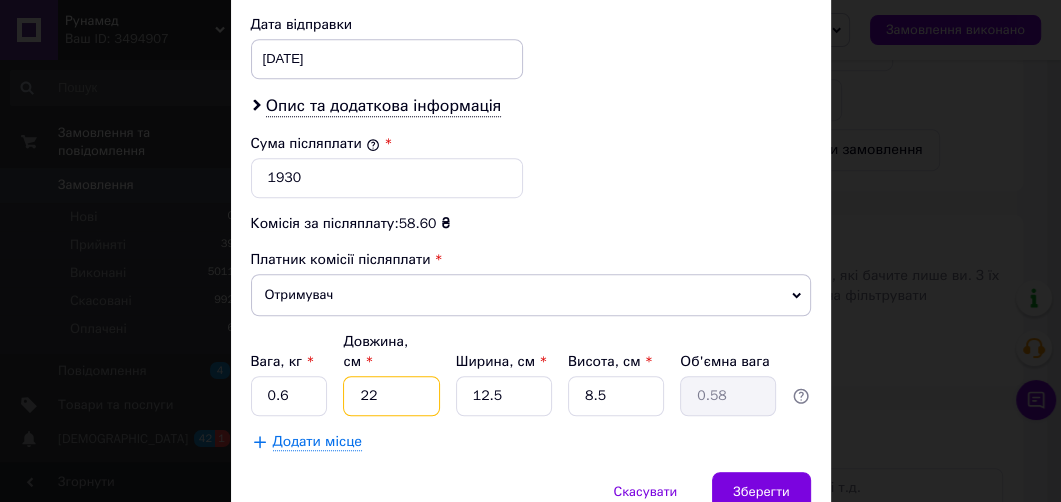 type on "22" 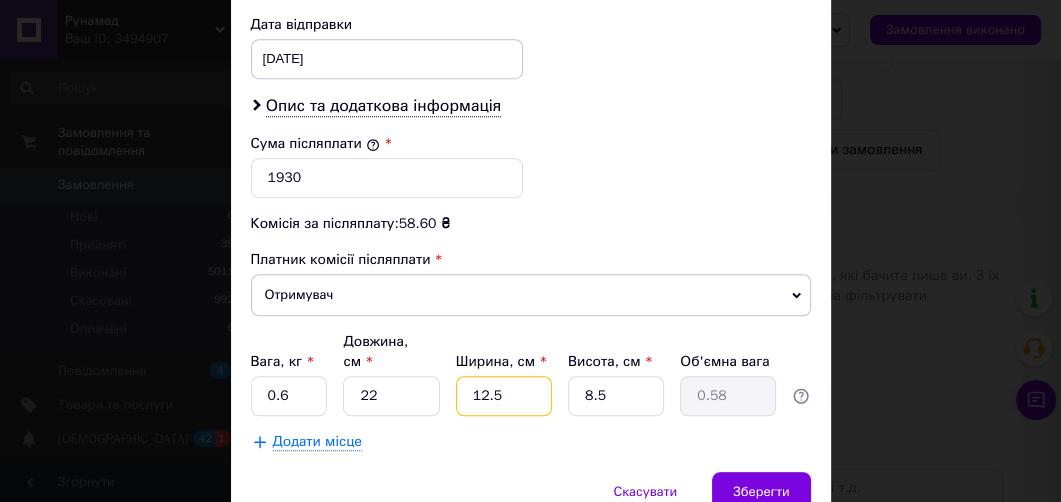 drag, startPoint x: 519, startPoint y: 375, endPoint x: 464, endPoint y: 382, distance: 55.443665 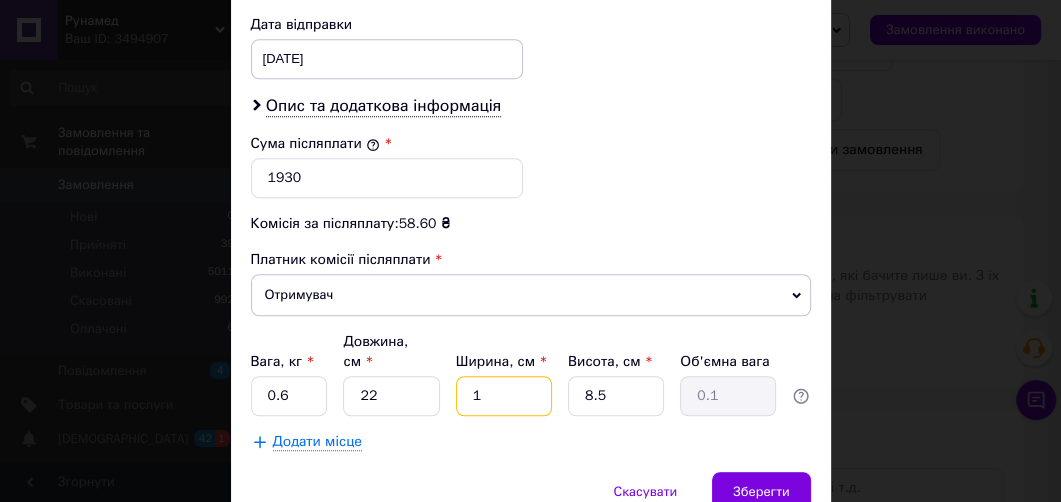 type on "16" 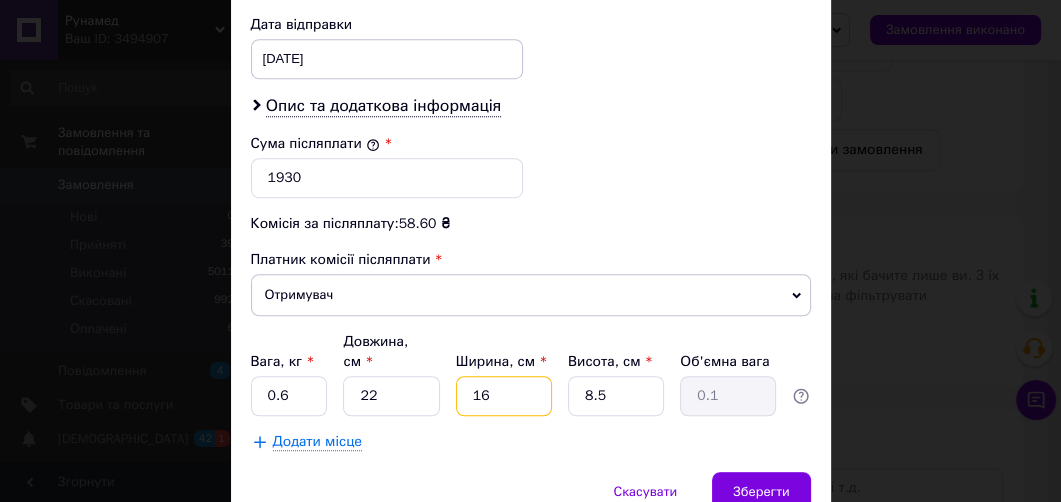 type on "0.75" 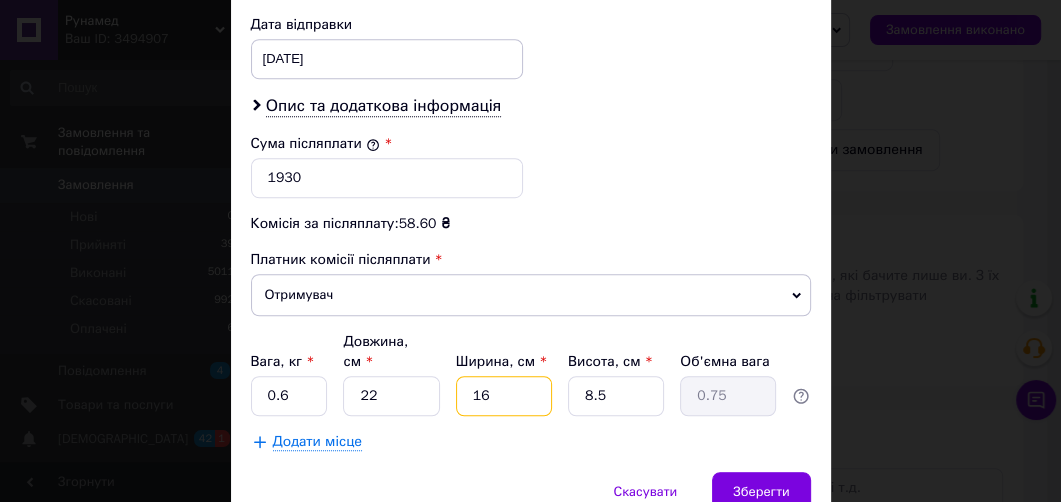 type on "16" 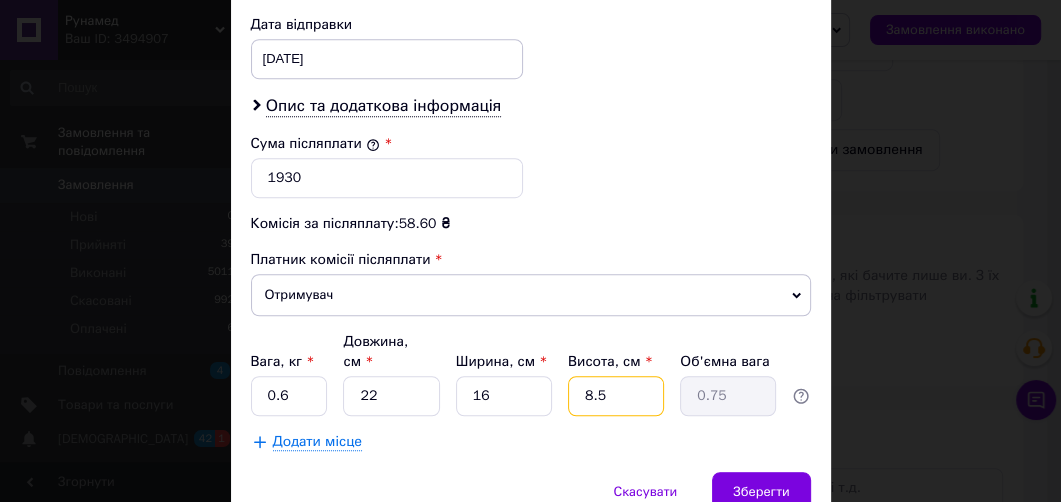 drag, startPoint x: 608, startPoint y: 371, endPoint x: 568, endPoint y: 384, distance: 42.059483 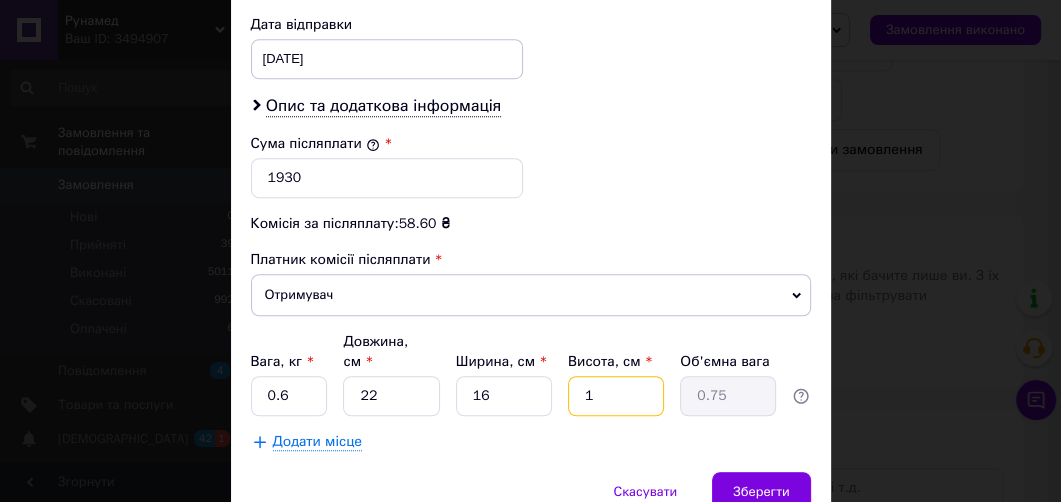 type on "1" 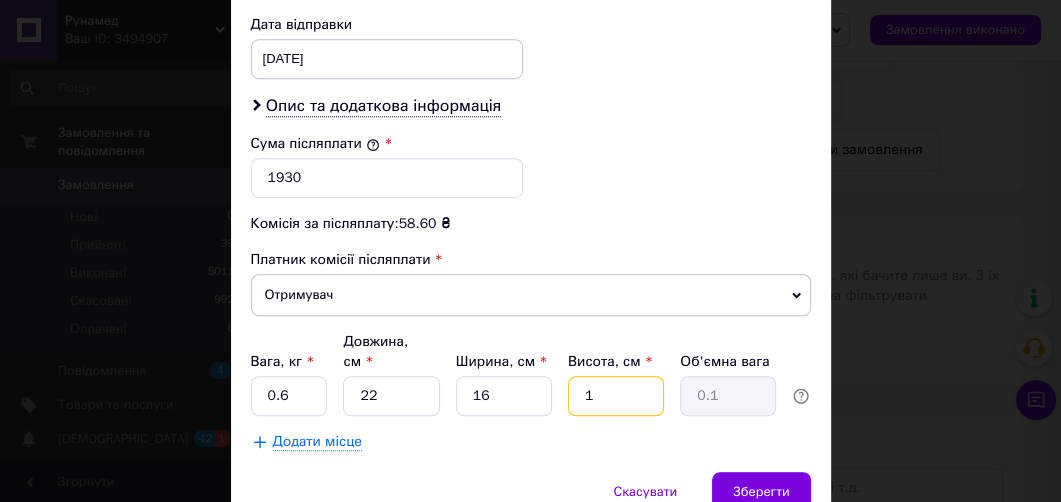 type on "14" 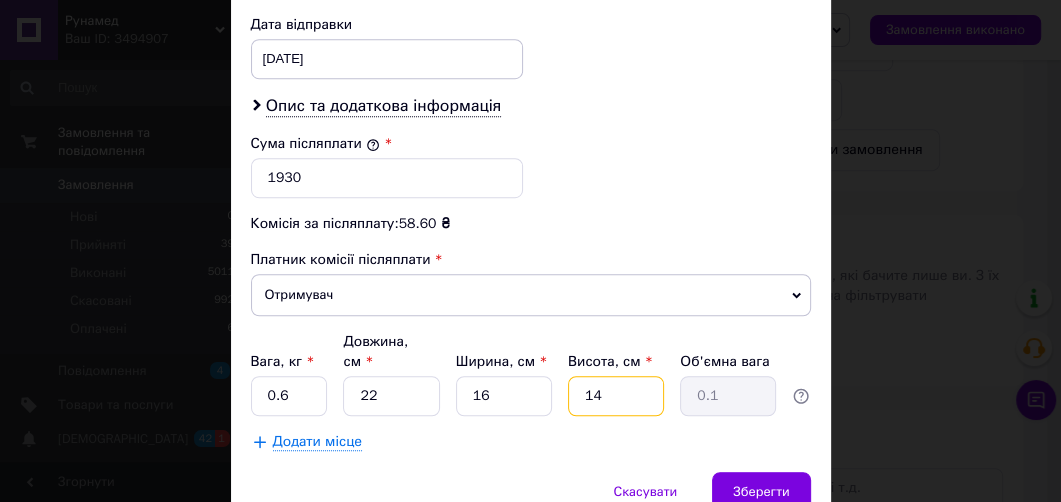 type on "1.23" 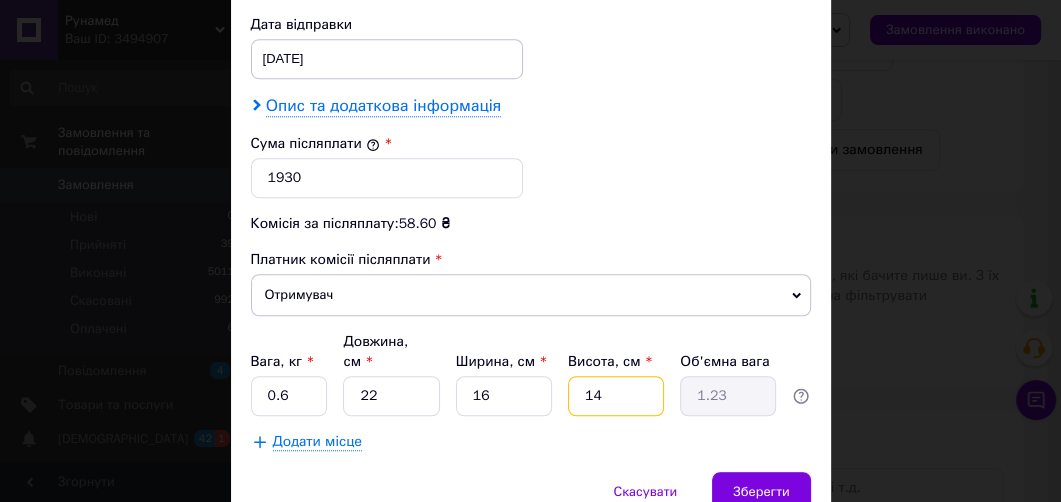 type on "14" 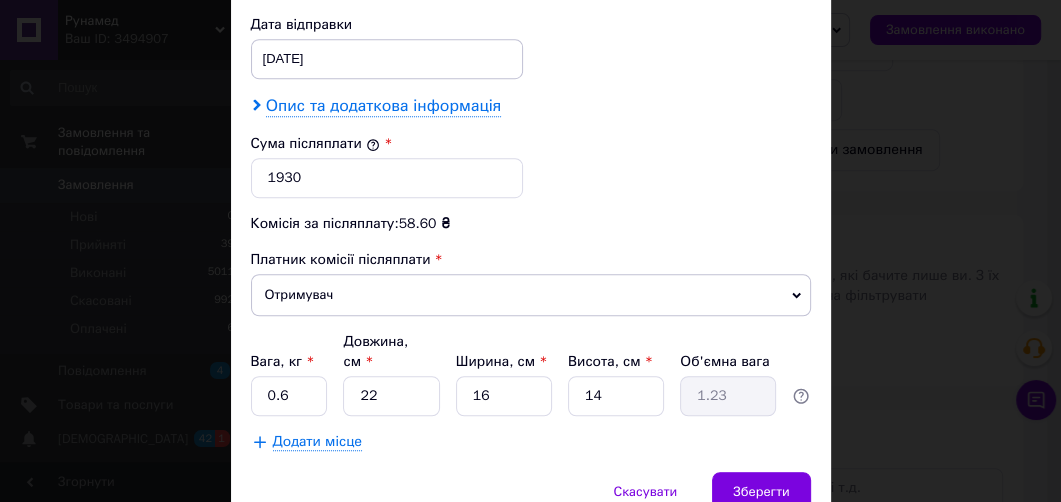click on "Опис та додаткова інформація" at bounding box center (383, 106) 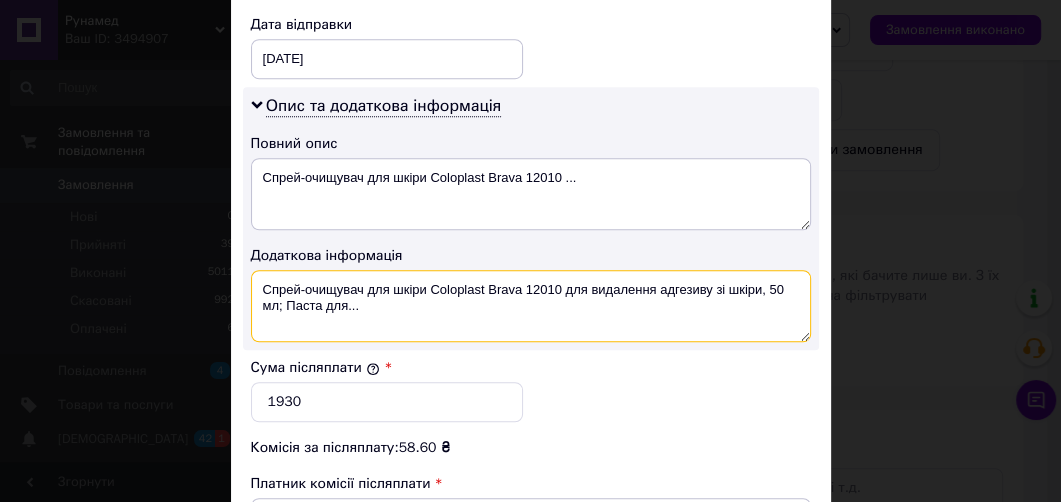 drag, startPoint x: 427, startPoint y: 288, endPoint x: 368, endPoint y: 296, distance: 59.5399 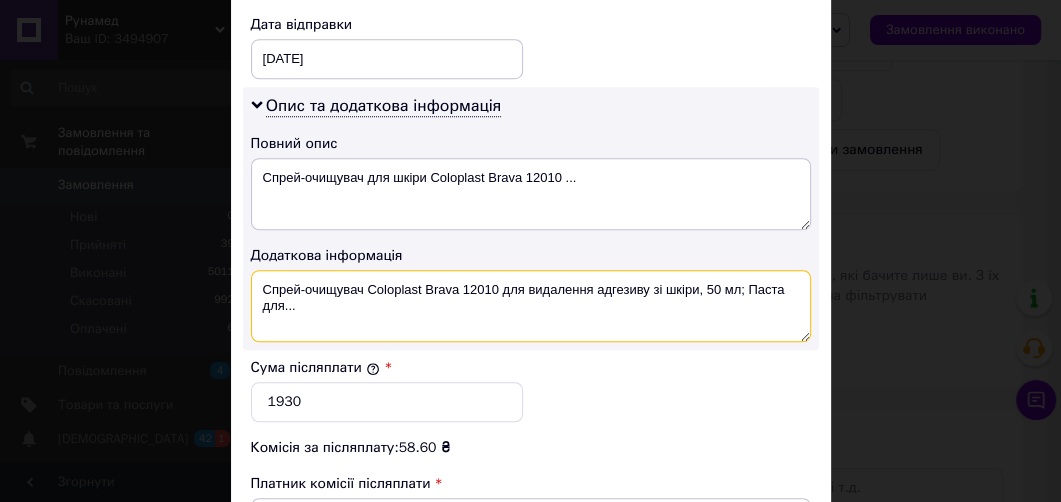 drag, startPoint x: 742, startPoint y: 290, endPoint x: 500, endPoint y: 284, distance: 242.07437 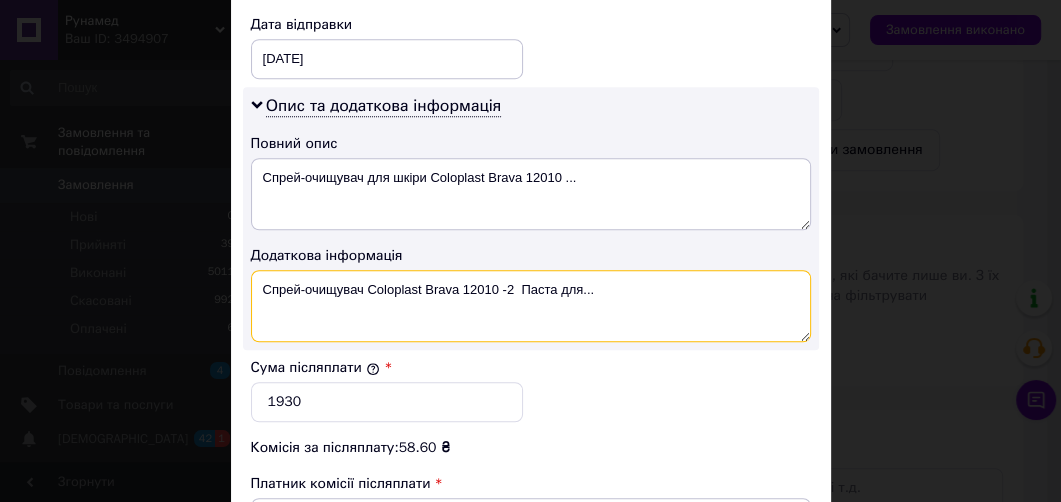 drag, startPoint x: 586, startPoint y: 292, endPoint x: 559, endPoint y: 293, distance: 27.018513 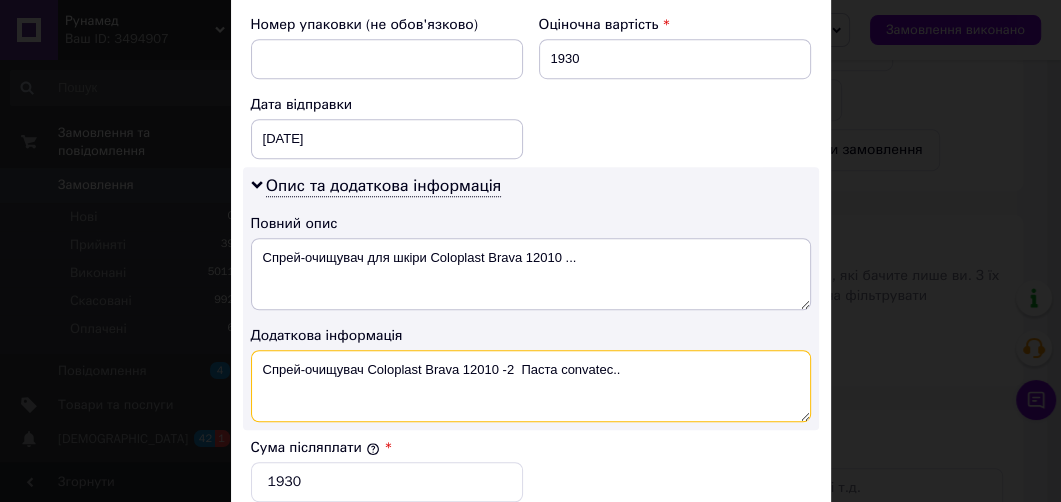 scroll, scrollTop: 784, scrollLeft: 0, axis: vertical 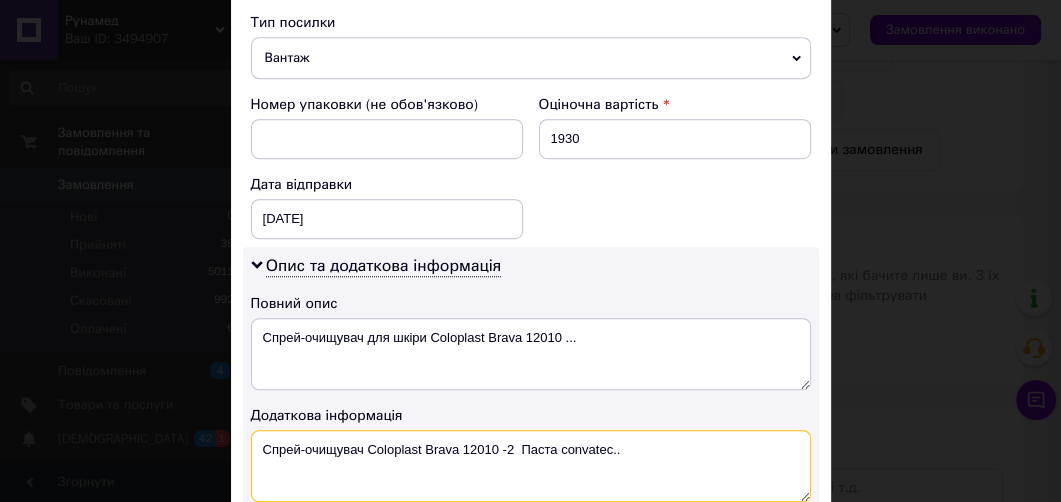 type on "Спрей-очищувач Coloplast Brava 12010 -2  Паста convatec.." 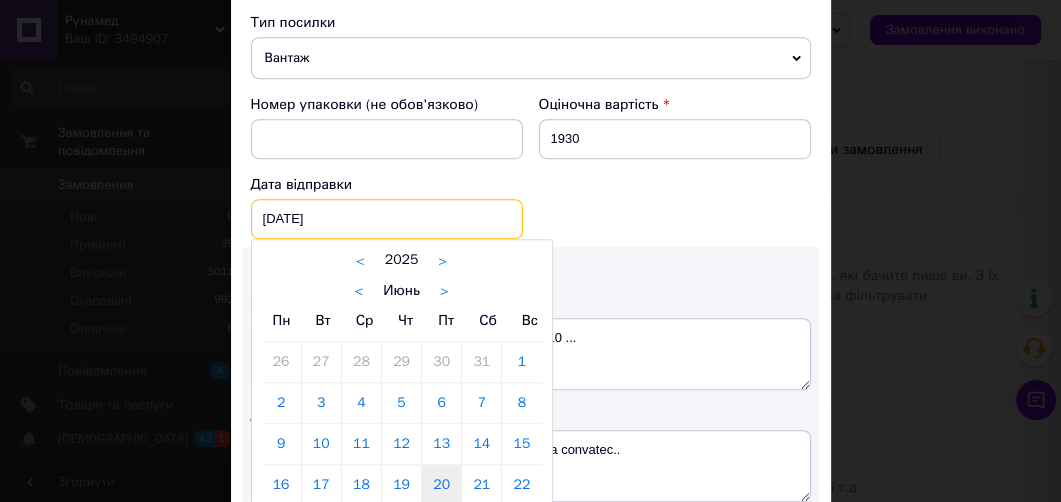 click on "20.06.2025 < 2025 > < Июнь > Пн Вт Ср Чт Пт Сб Вс 26 27 28 29 30 31 1 2 3 4 5 6 7 8 9 10 11 12 13 14 15 16 17 18 19 20 21 22 23 24 25 26 27 28 29 30 1 2 3 4 5 6" at bounding box center [387, 219] 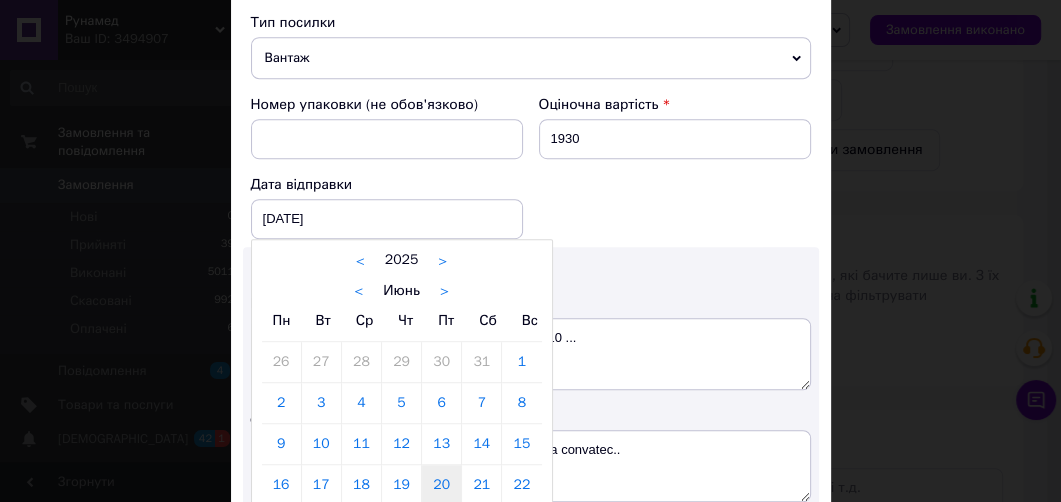 click on ">" at bounding box center (444, 291) 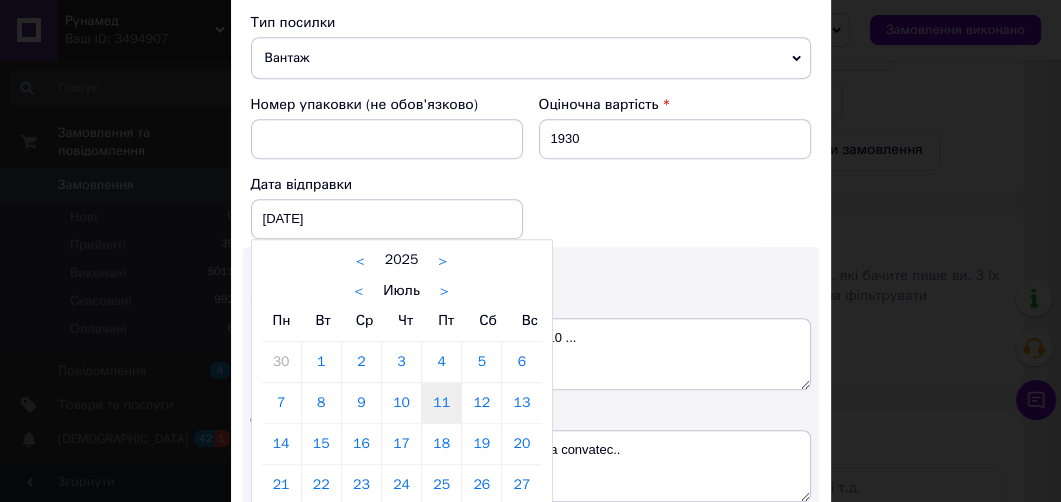 scroll, scrollTop: 864, scrollLeft: 0, axis: vertical 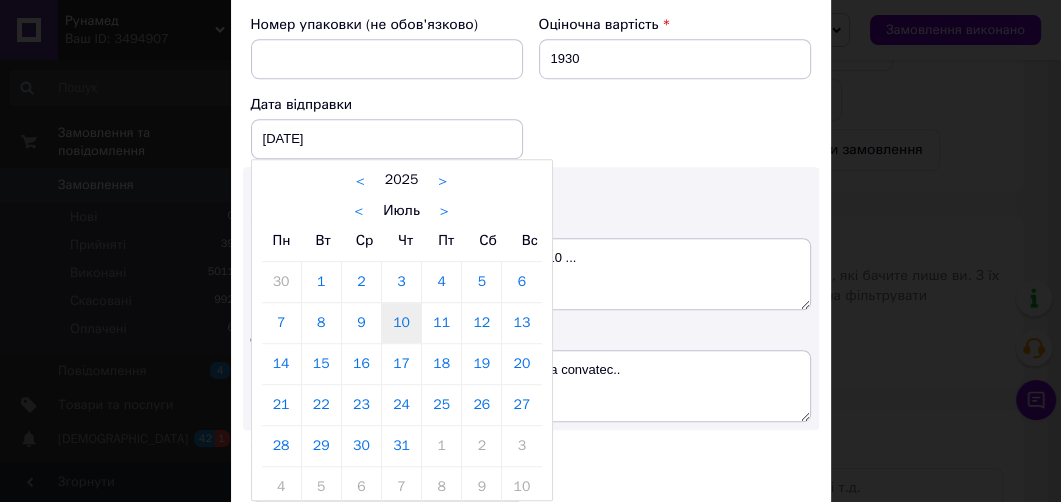 click on "10" at bounding box center (401, 323) 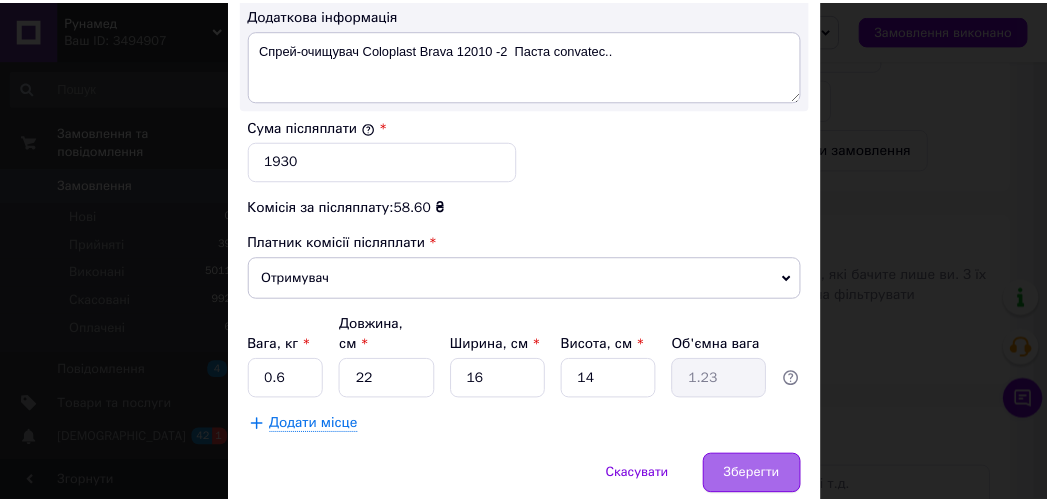 scroll, scrollTop: 1248, scrollLeft: 0, axis: vertical 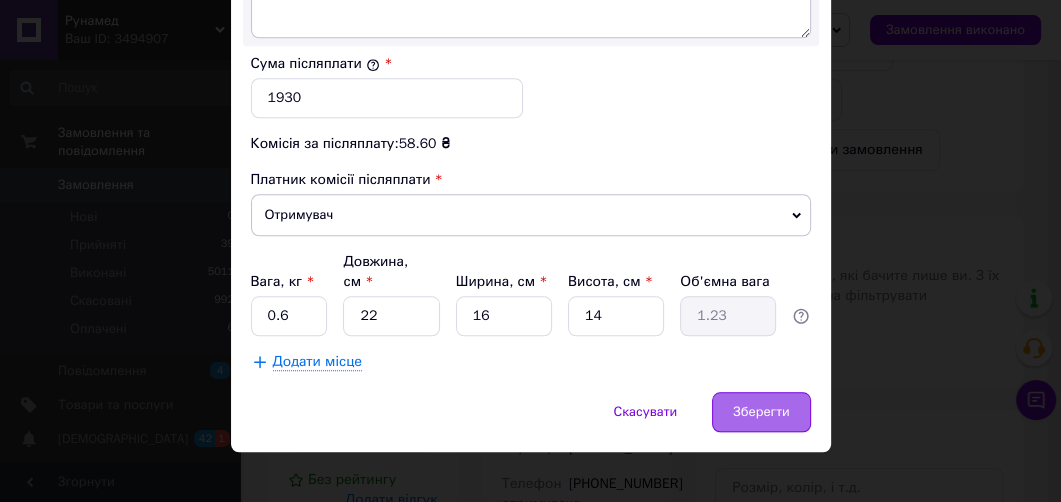 click on "Зберегти" at bounding box center [761, 412] 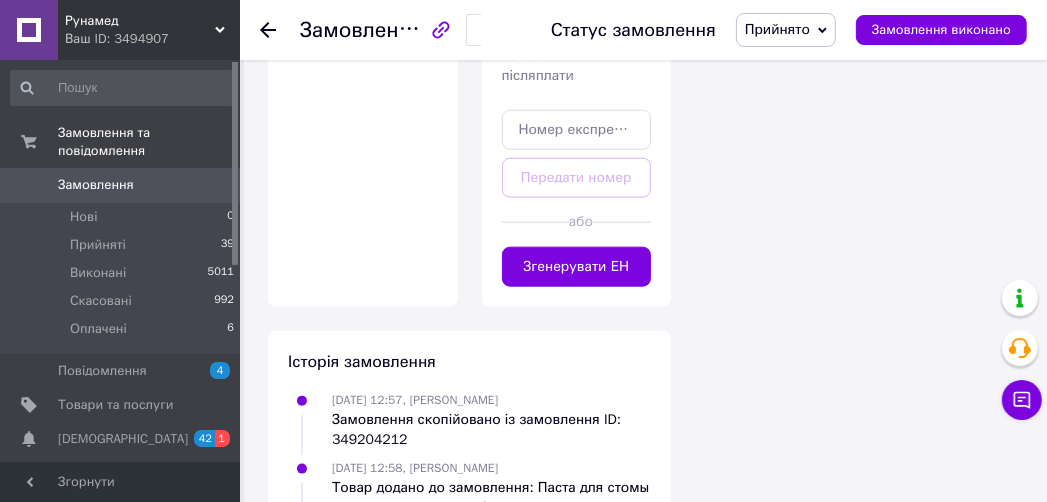 scroll, scrollTop: 1600, scrollLeft: 0, axis: vertical 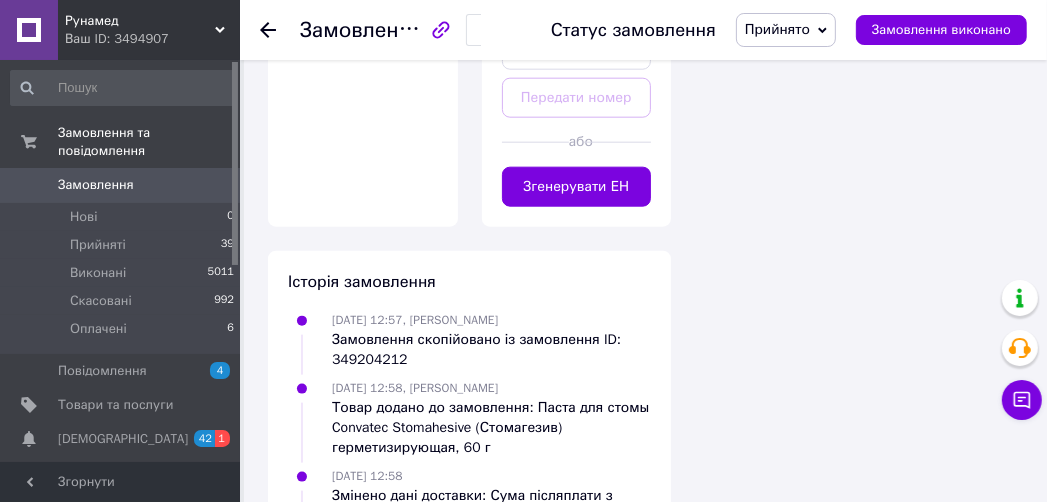 click on "Доставка Редагувати Нова Пошта (платна) Отримувач Лебеденко Олексій Миколайович Телефон отримувача +380509891584 Адреса Самар, №3 (до 30 кг): вул. Гетьманська, 47-47Г Дата відправки 10.07.2025 Платник Отримувач Оціночна вартість 1 930 ₴ Сума післяплати 1 930 ₴ Комісія за післяплату 58.60 ₴ Платник комісії післяплати Отримувач Передати номер або Згенерувати ЕН Платник Отримувач Відправник Прізвище отримувача Лебеденко Ім'я отримувача Олексій По батькові отримувача Миколайович Телефон отримувача +380509891584 Тип доставки У відділенні Кур'єром В поштоматі Місто -- Не обрано --" at bounding box center [577, -213] 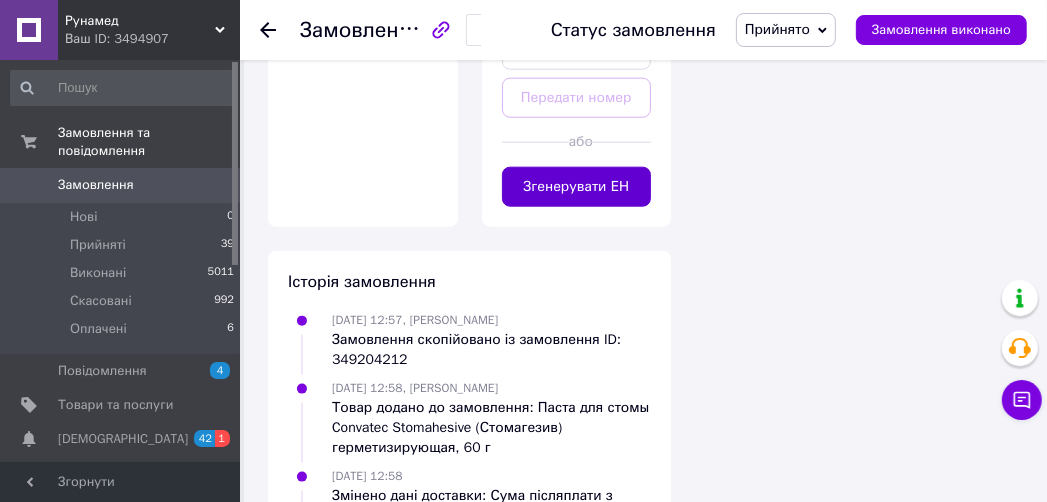 click on "Згенерувати ЕН" at bounding box center (577, 187) 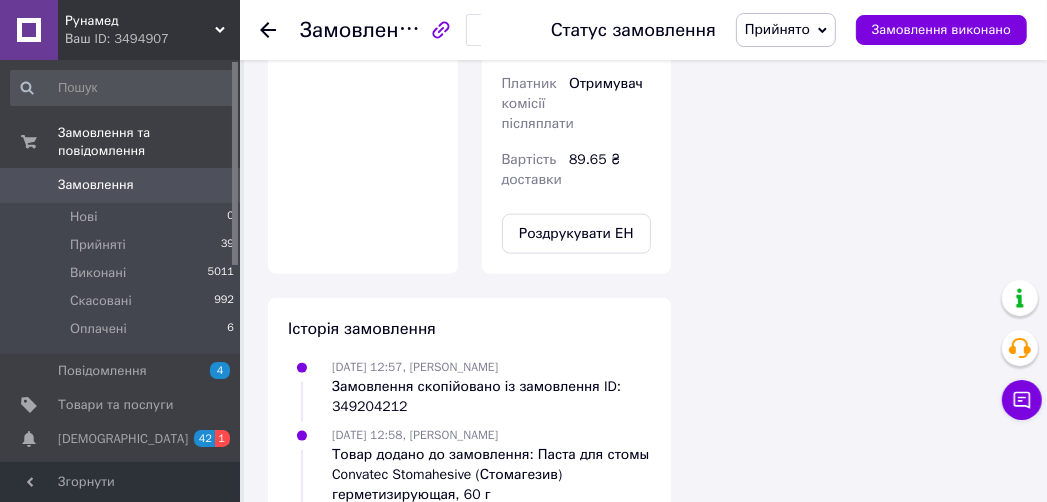 scroll, scrollTop: 18, scrollLeft: 0, axis: vertical 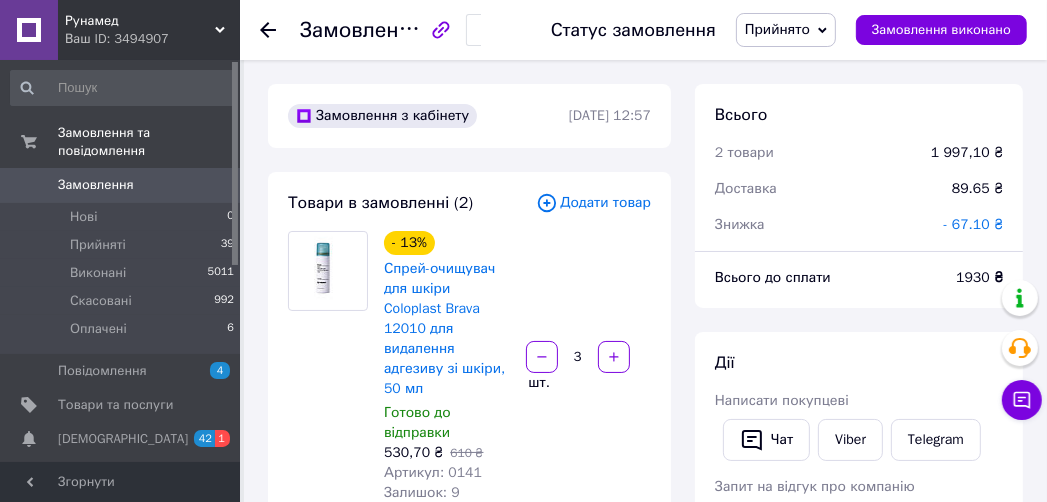 click 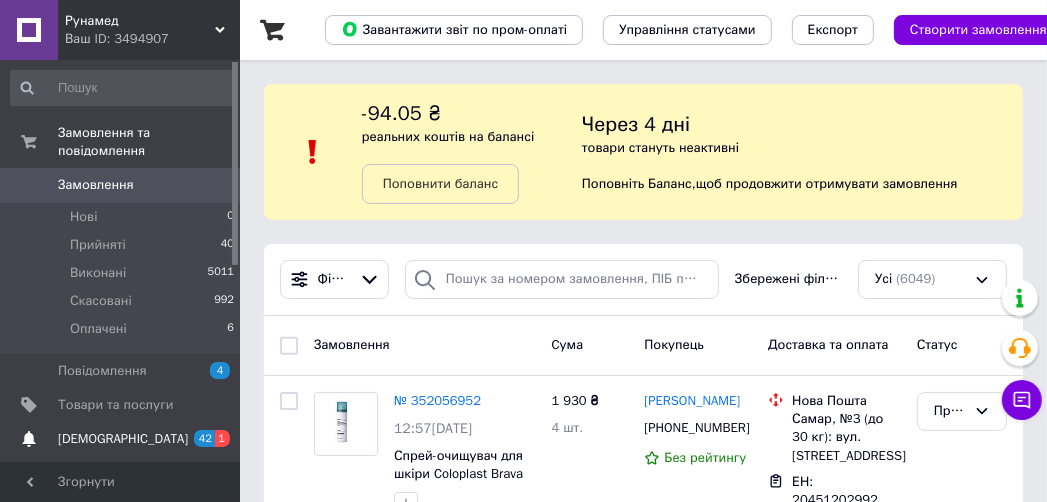 click on "[DEMOGRAPHIC_DATA]" at bounding box center [123, 439] 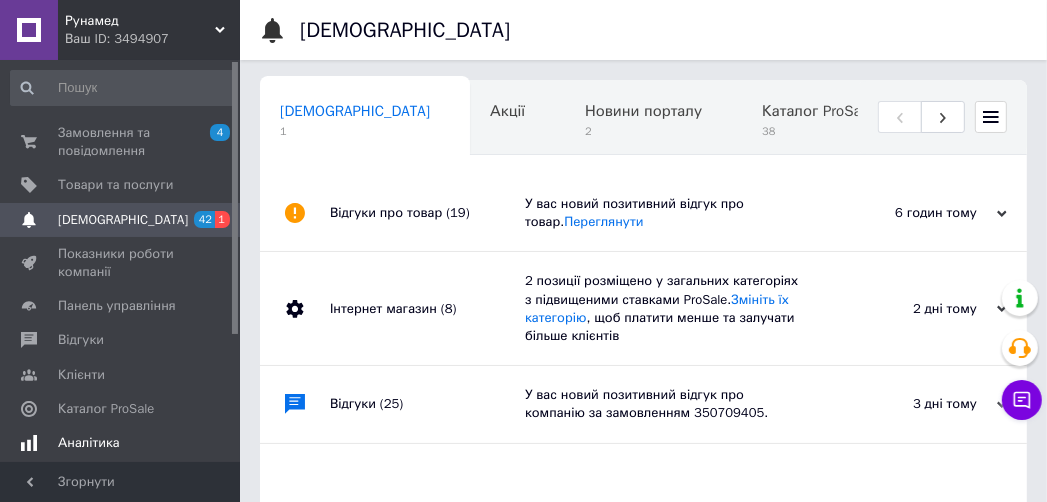 scroll, scrollTop: 0, scrollLeft: 9, axis: horizontal 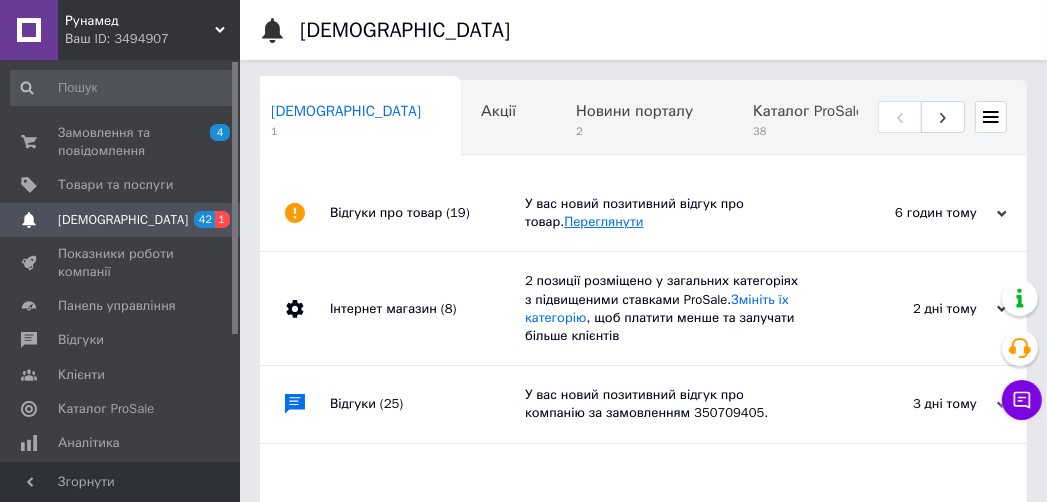 click on "Переглянути" at bounding box center [603, 221] 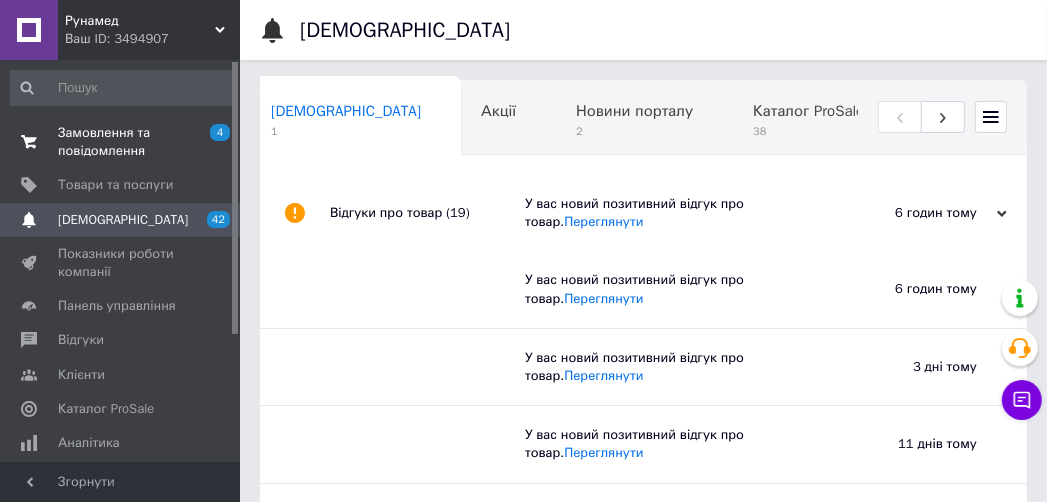 click on "Замовлення та повідомлення" at bounding box center (121, 142) 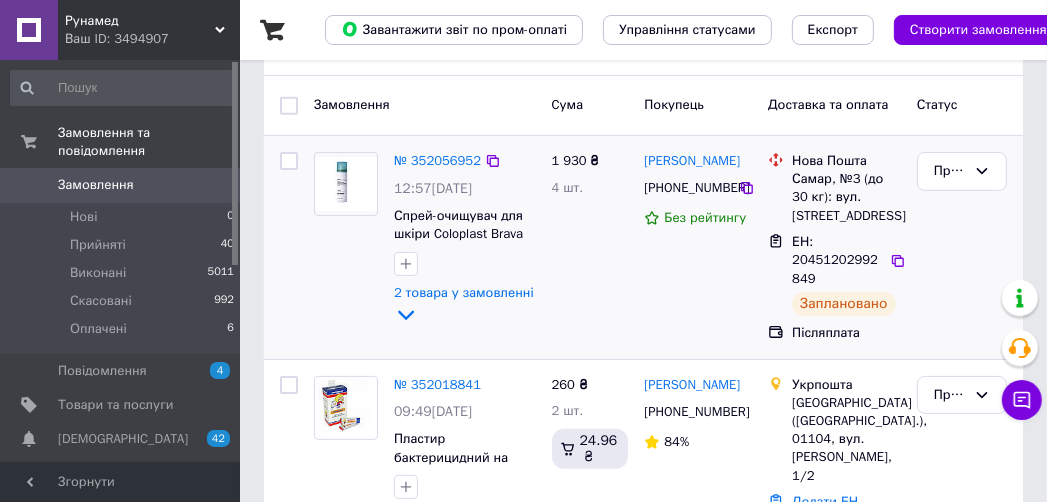 scroll, scrollTop: 400, scrollLeft: 0, axis: vertical 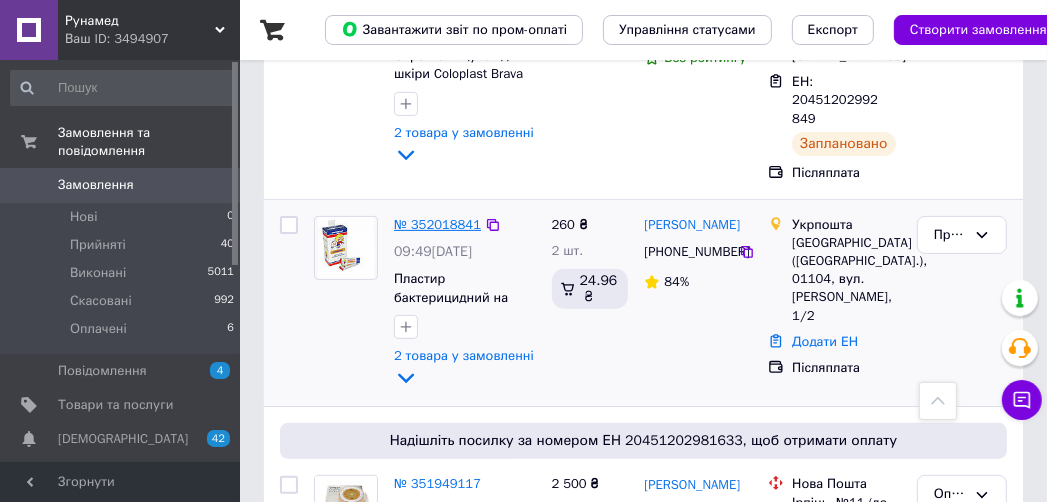 click on "№ 352018841" at bounding box center [437, 224] 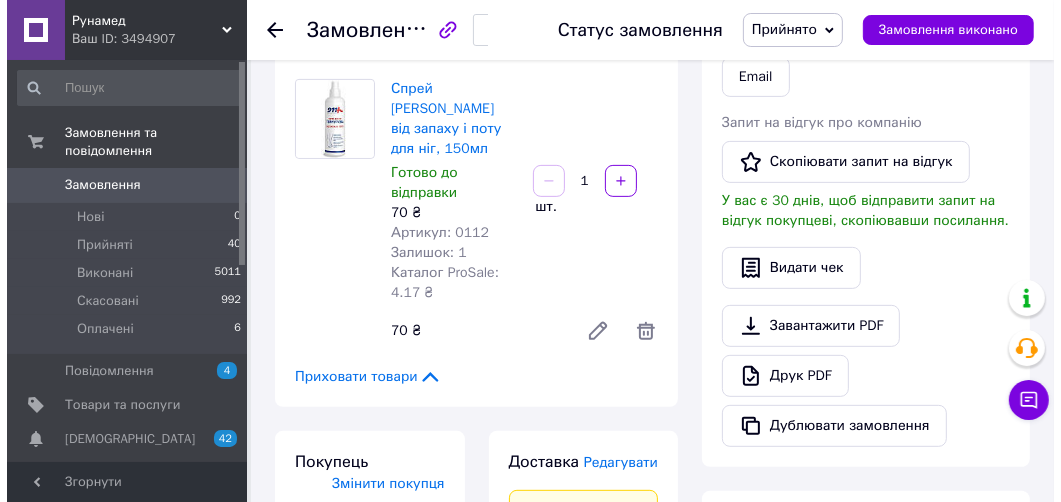 scroll, scrollTop: 640, scrollLeft: 0, axis: vertical 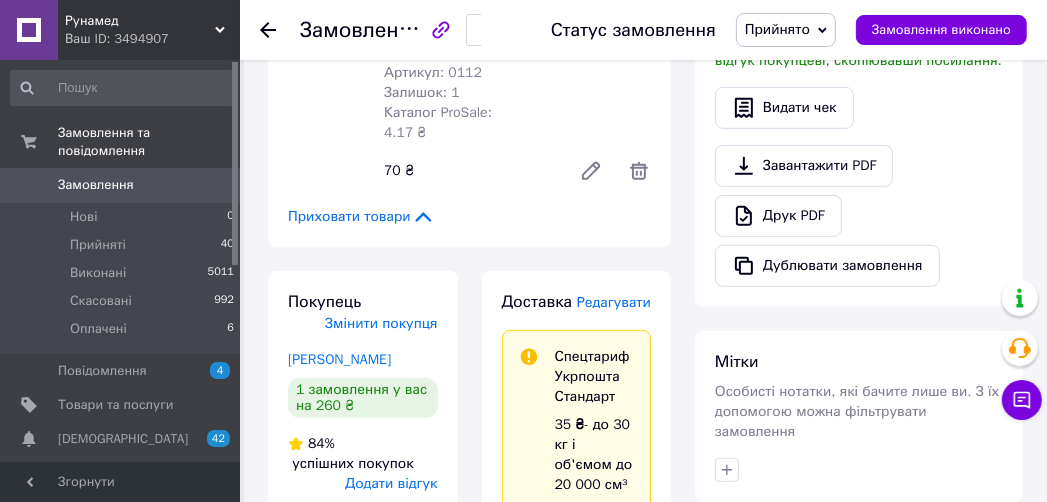 click on "Редагувати" at bounding box center (614, 302) 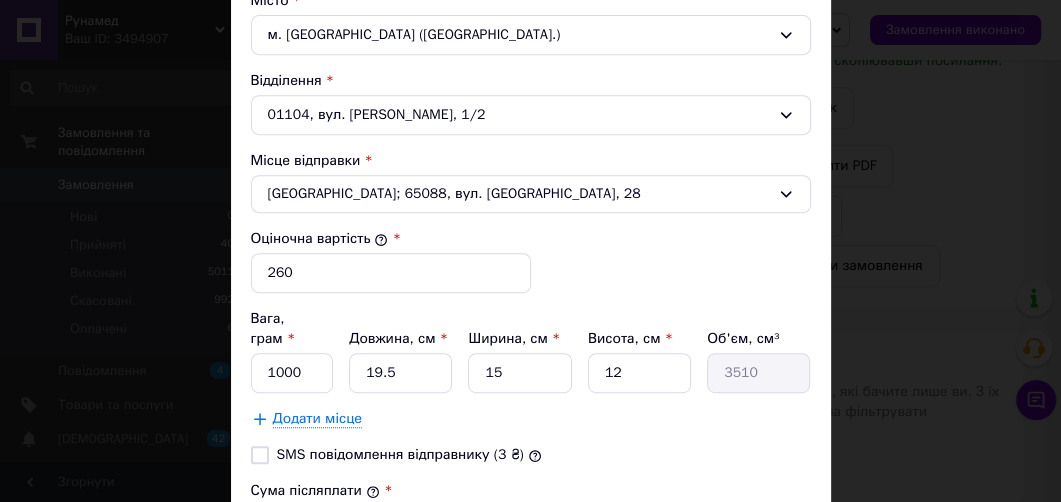scroll, scrollTop: 720, scrollLeft: 0, axis: vertical 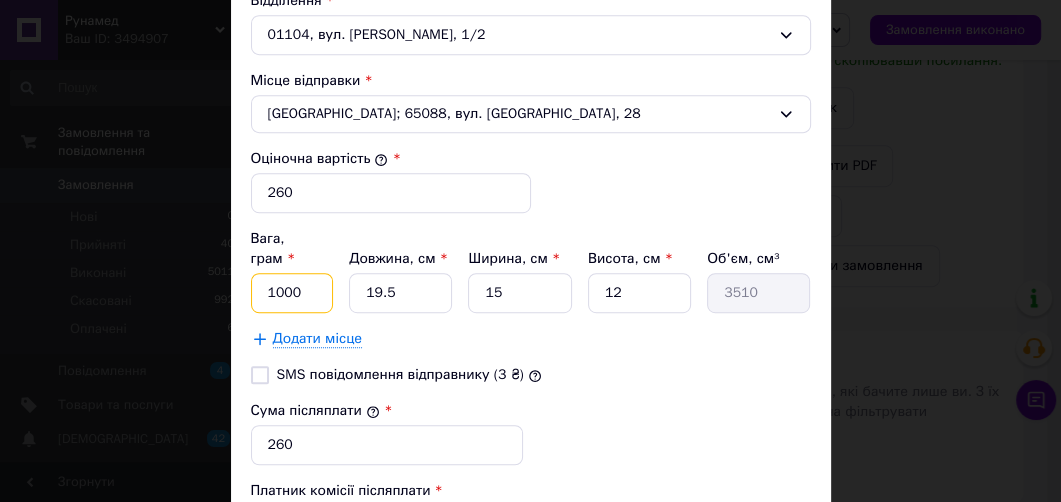 click on "1000" at bounding box center (292, 293) 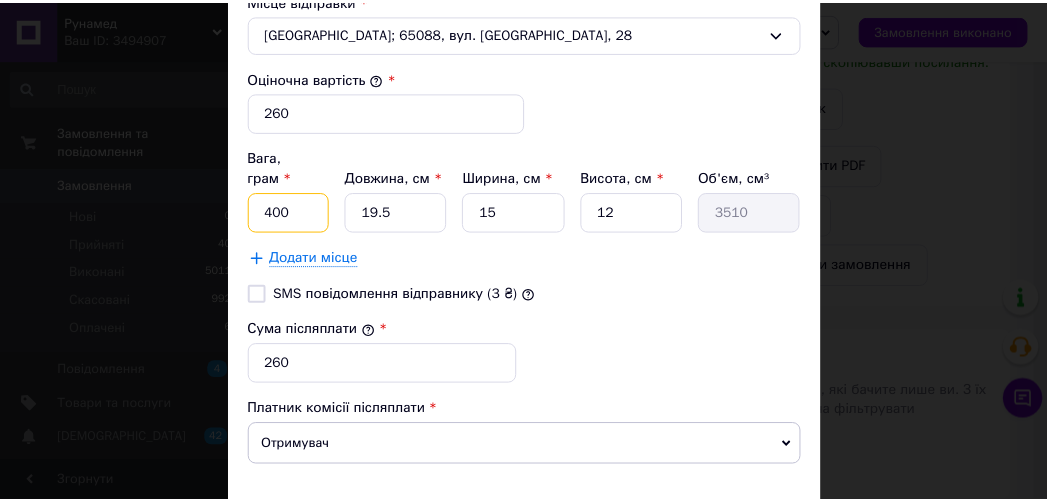 scroll, scrollTop: 880, scrollLeft: 0, axis: vertical 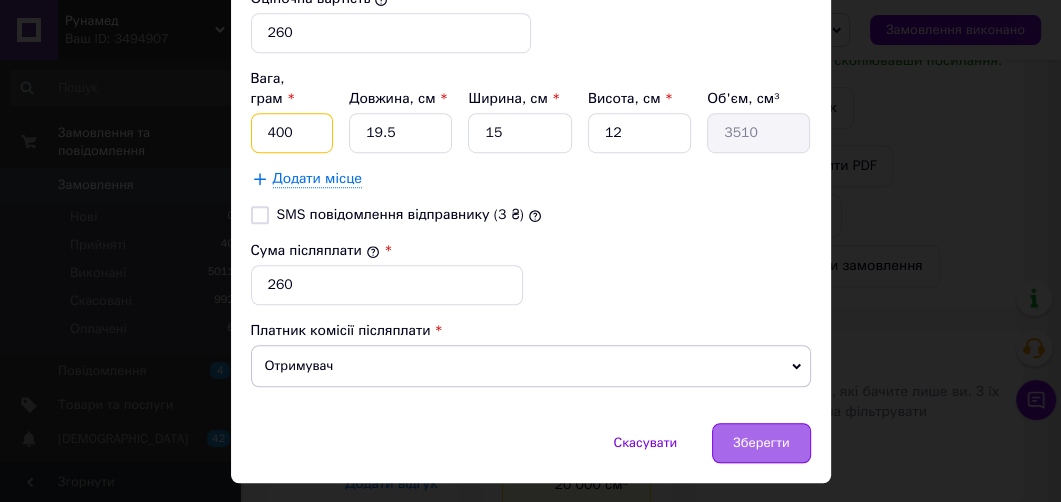 type on "400" 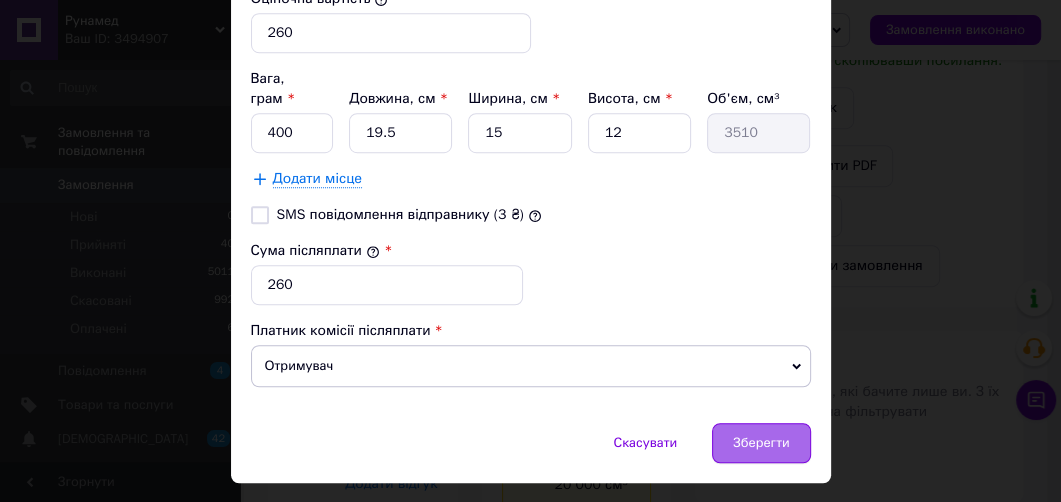 click on "Зберегти" at bounding box center [761, 443] 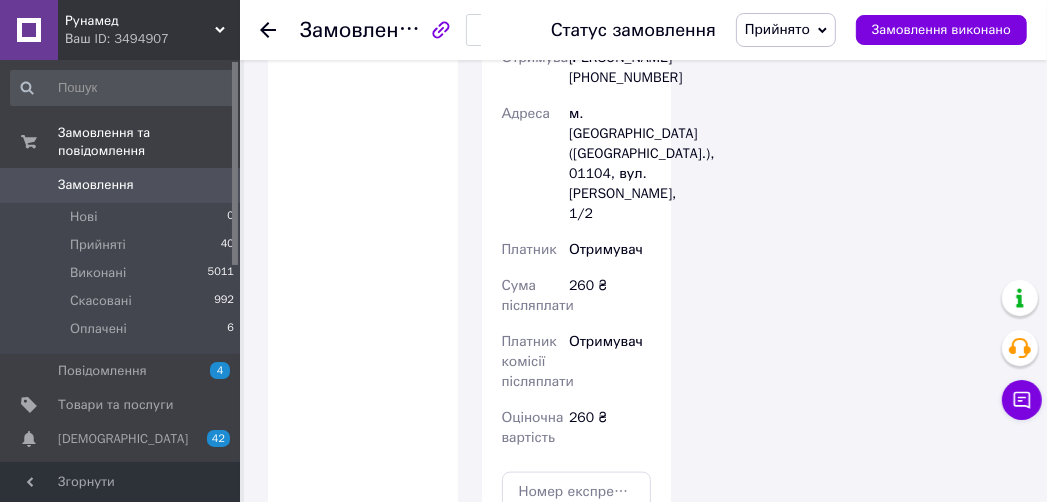 scroll, scrollTop: 1760, scrollLeft: 0, axis: vertical 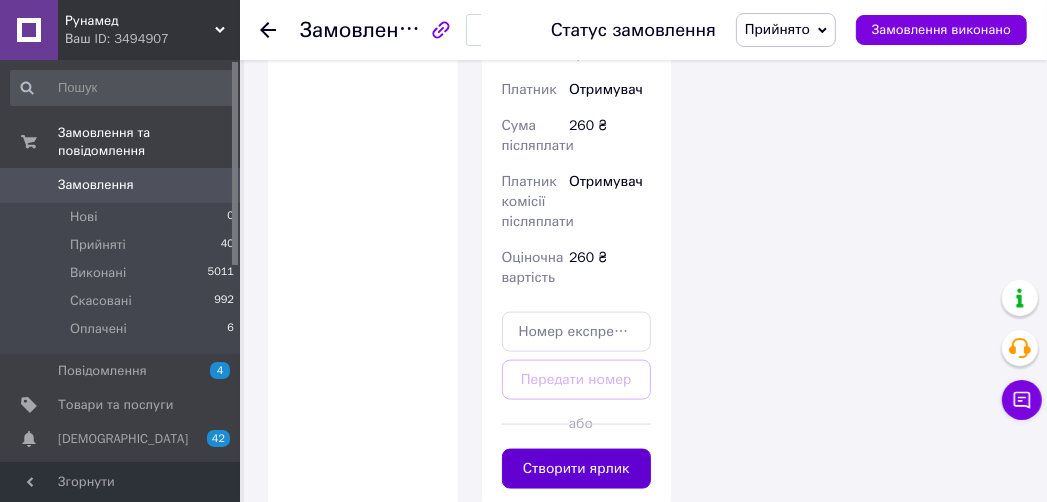 click on "Створити ярлик" at bounding box center [577, 469] 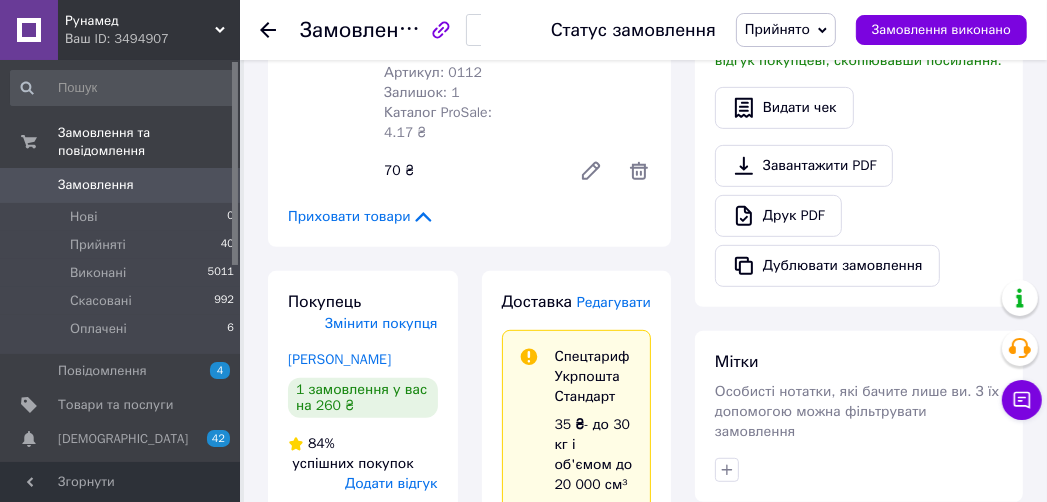 scroll, scrollTop: 320, scrollLeft: 0, axis: vertical 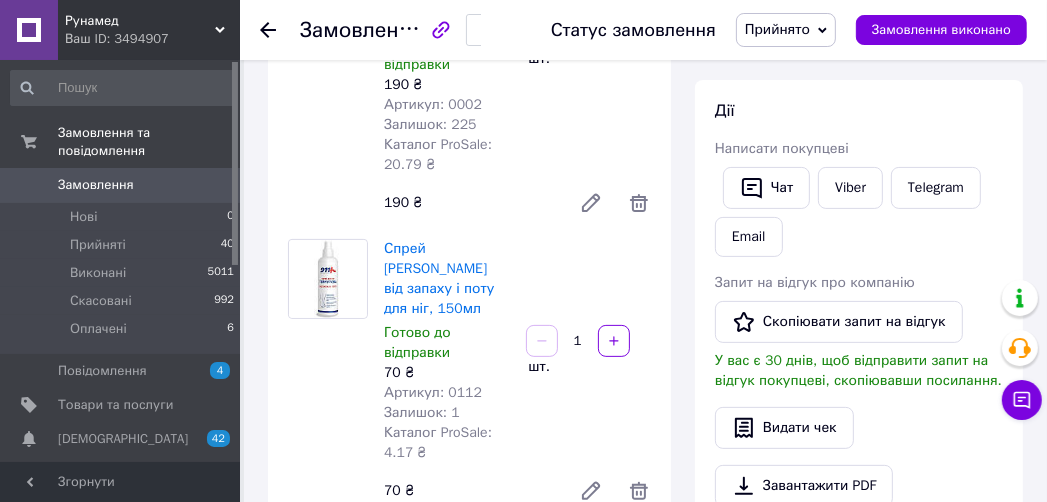 click 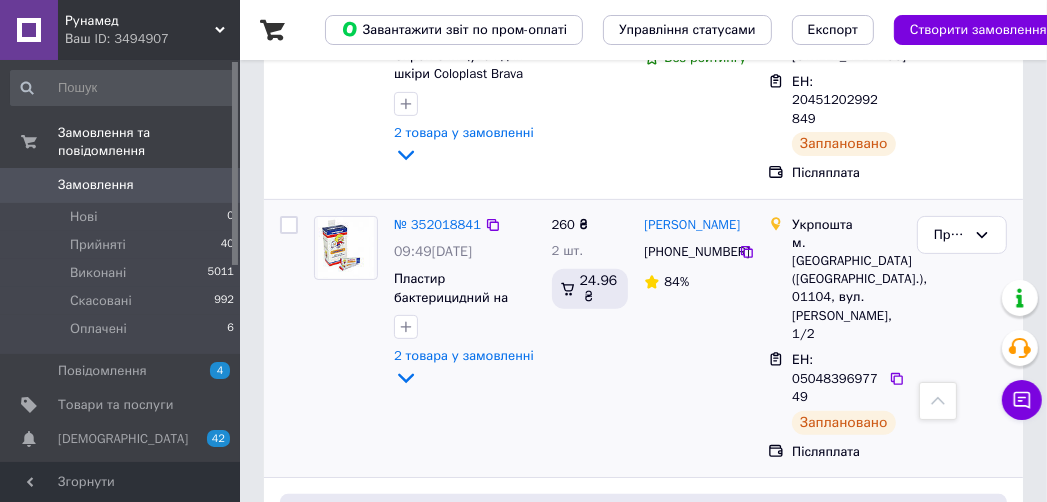 scroll, scrollTop: 240, scrollLeft: 0, axis: vertical 